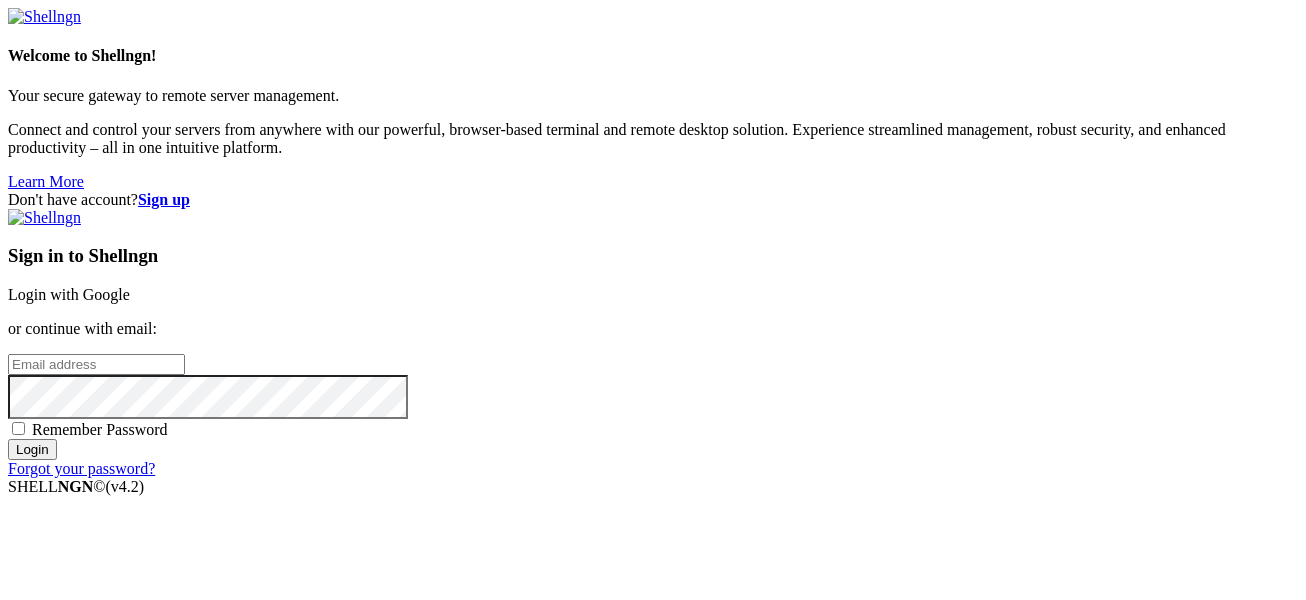 scroll, scrollTop: 0, scrollLeft: 0, axis: both 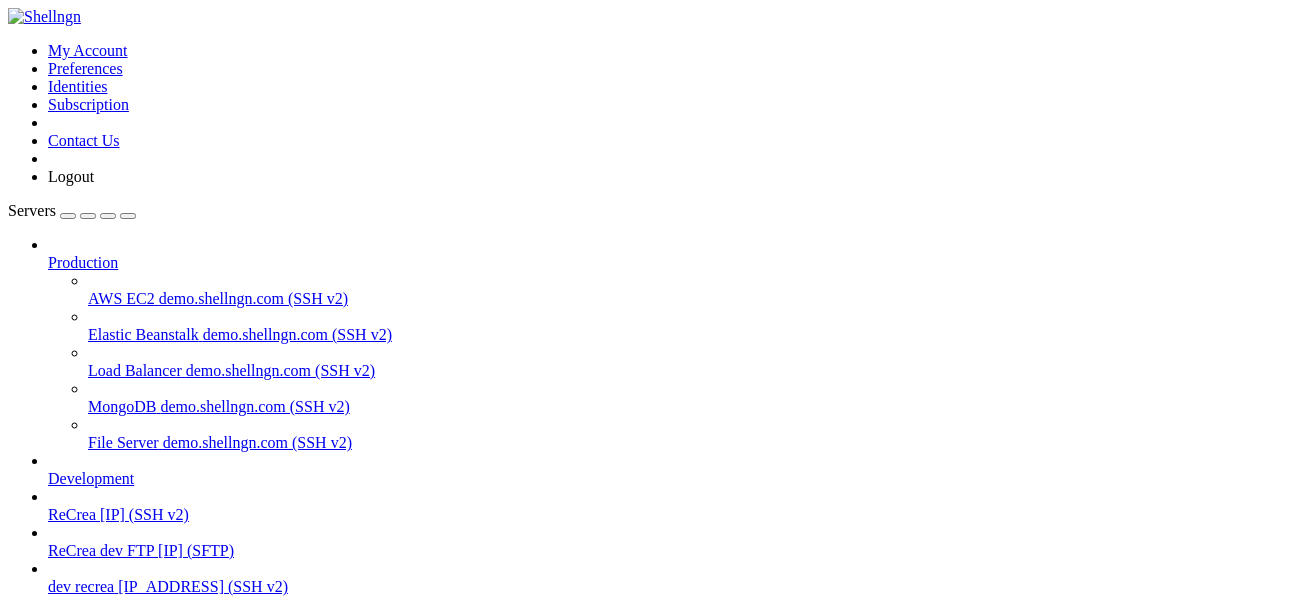 click on "[IP] (SSH v2)" at bounding box center [144, 514] 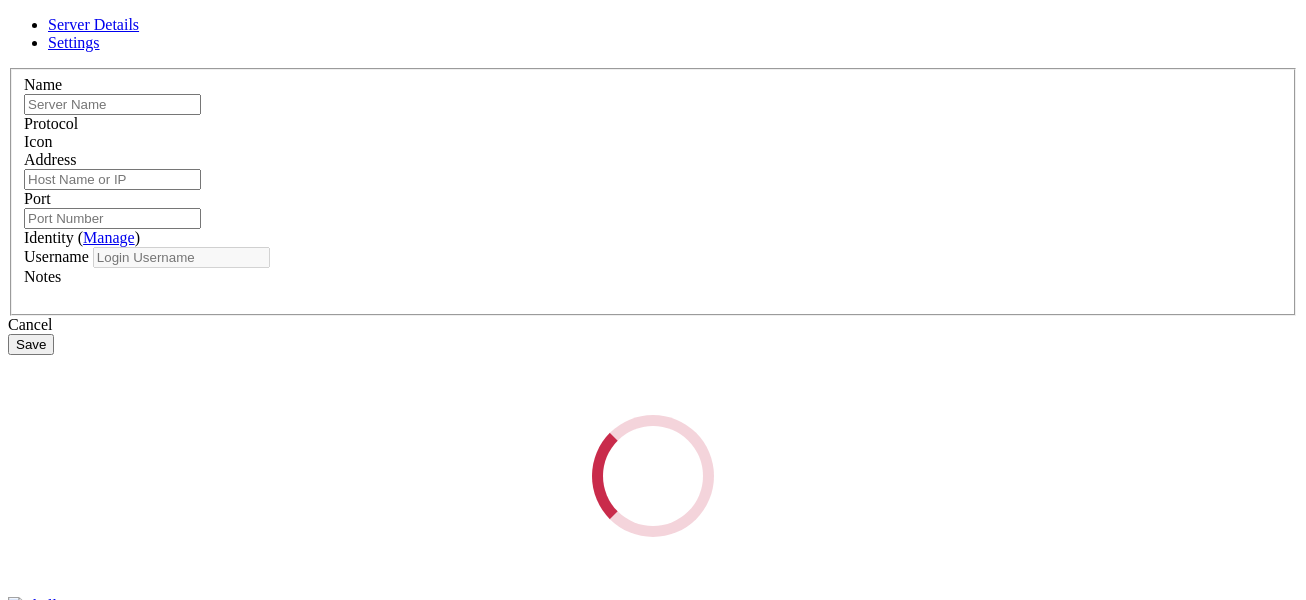 type on "ReCrea dev FTP" 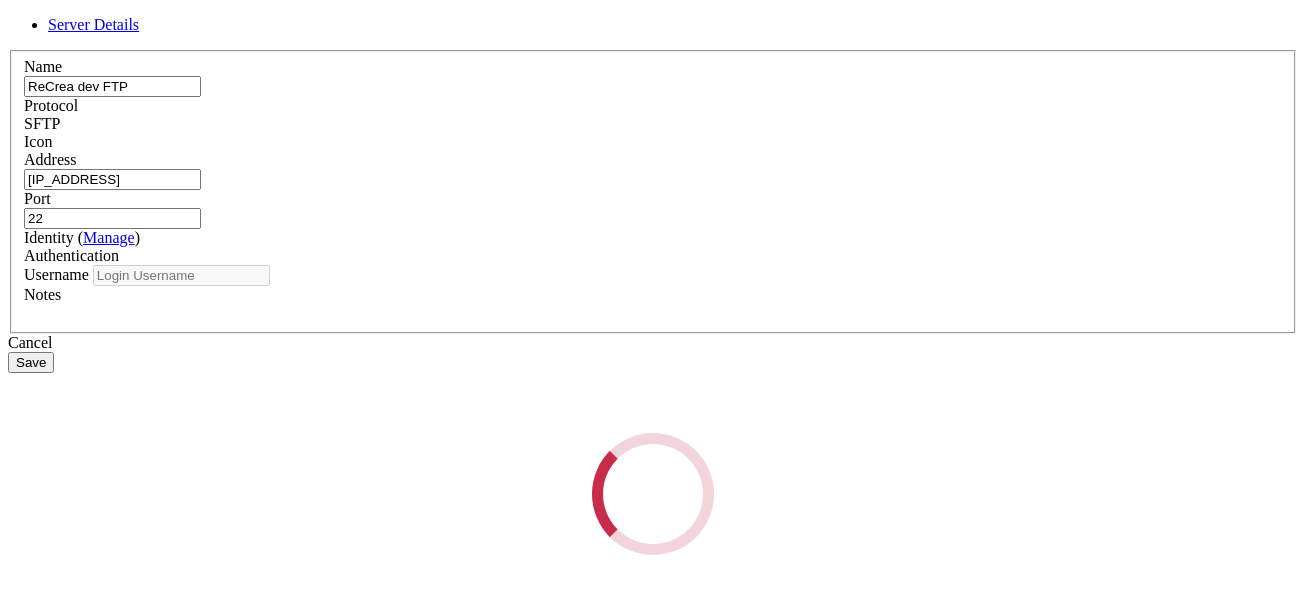 type on "root" 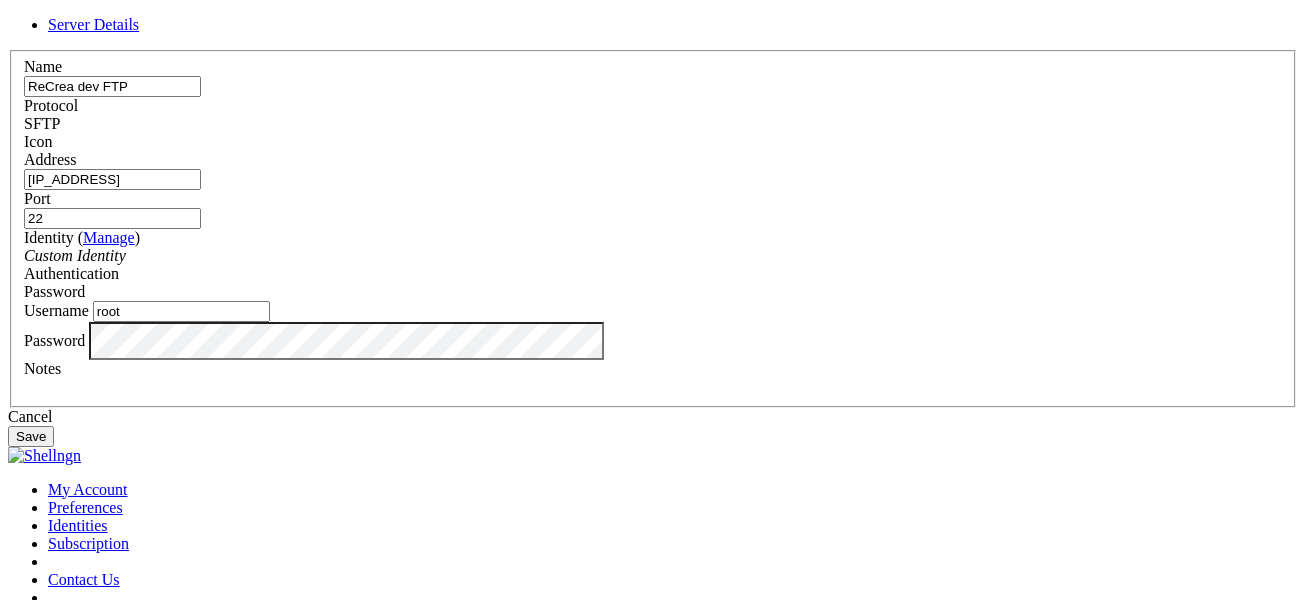 drag, startPoint x: 494, startPoint y: 220, endPoint x: 405, endPoint y: 218, distance: 89.02247 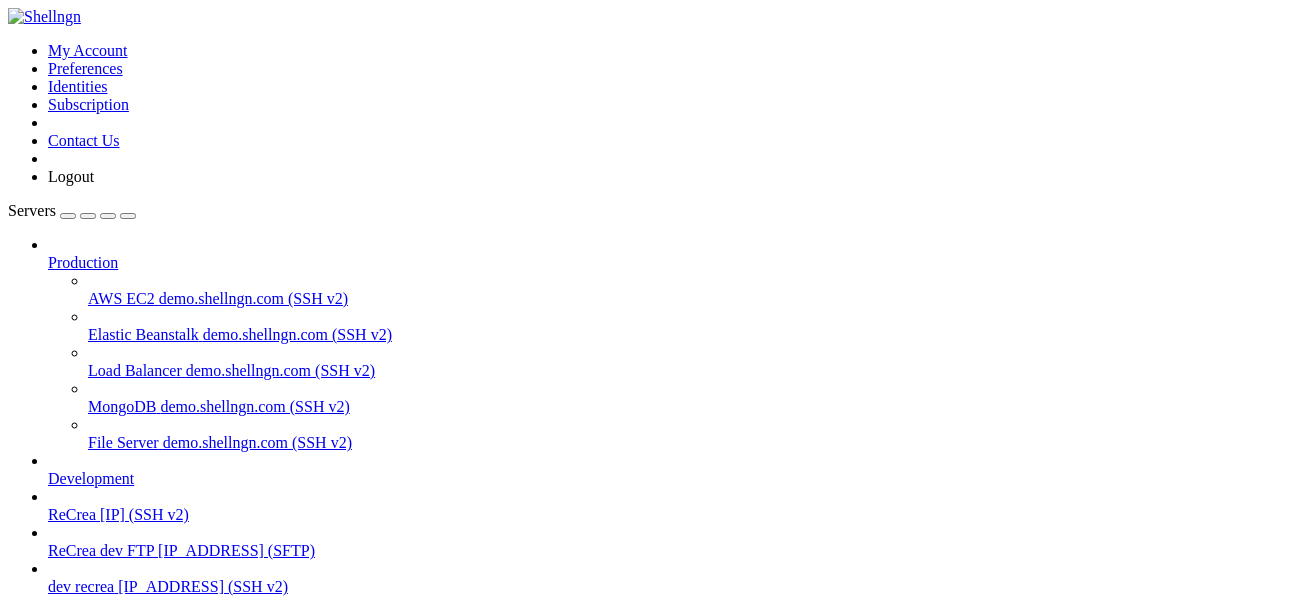 click on "ReCrea dev FTP" at bounding box center (101, 550) 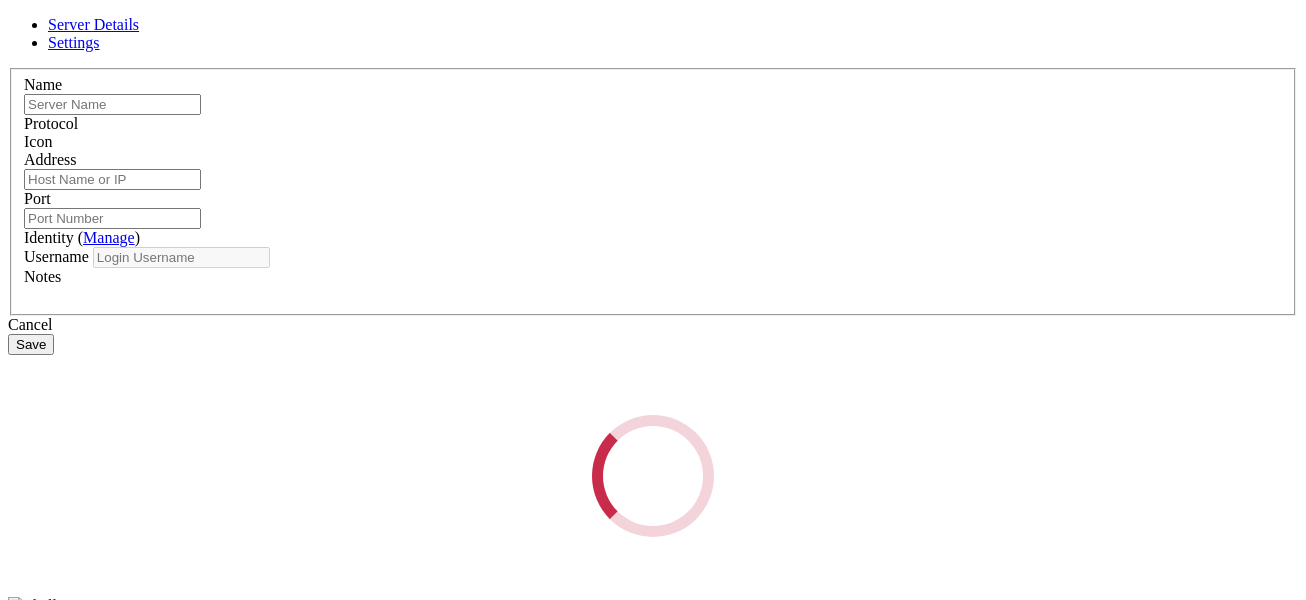 type on "dev recrea" 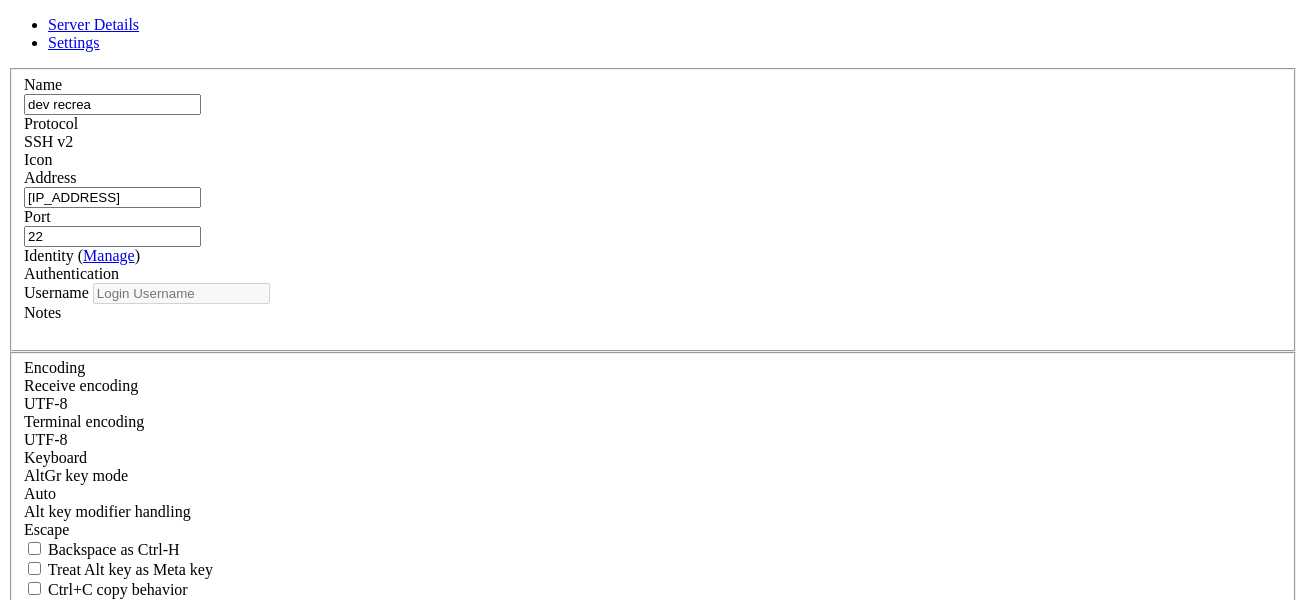 type on "root" 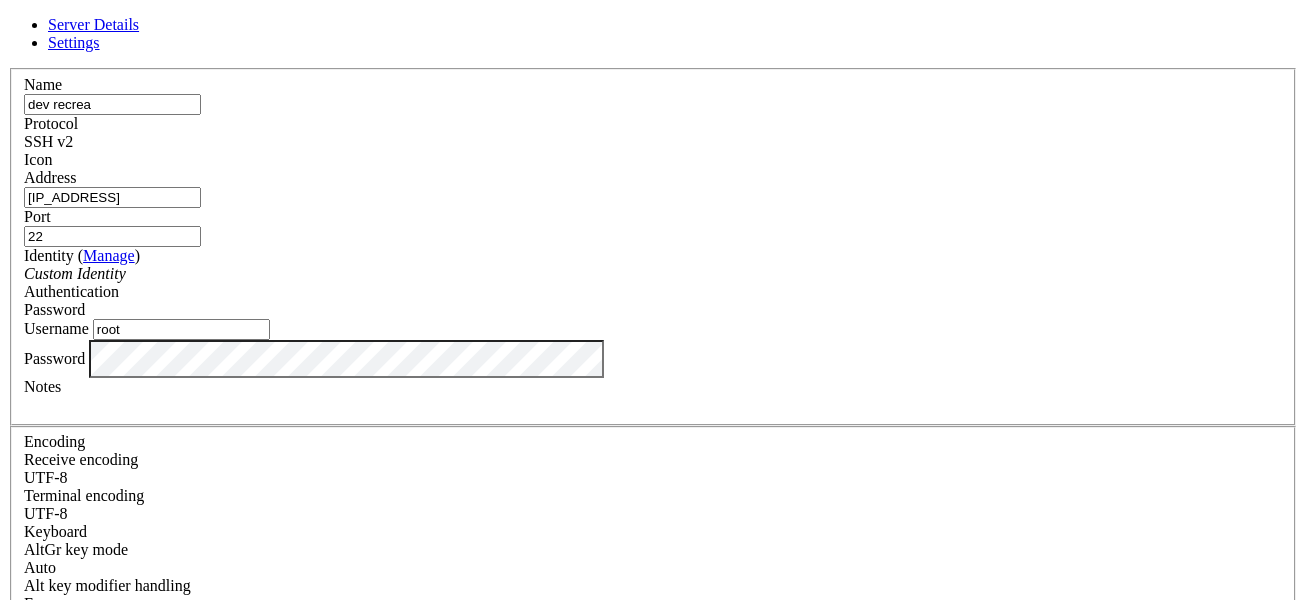 click on "Server Details
Settings
Name
dev recrea
Protocol
SSH v2
Icon" at bounding box center (653, 429) 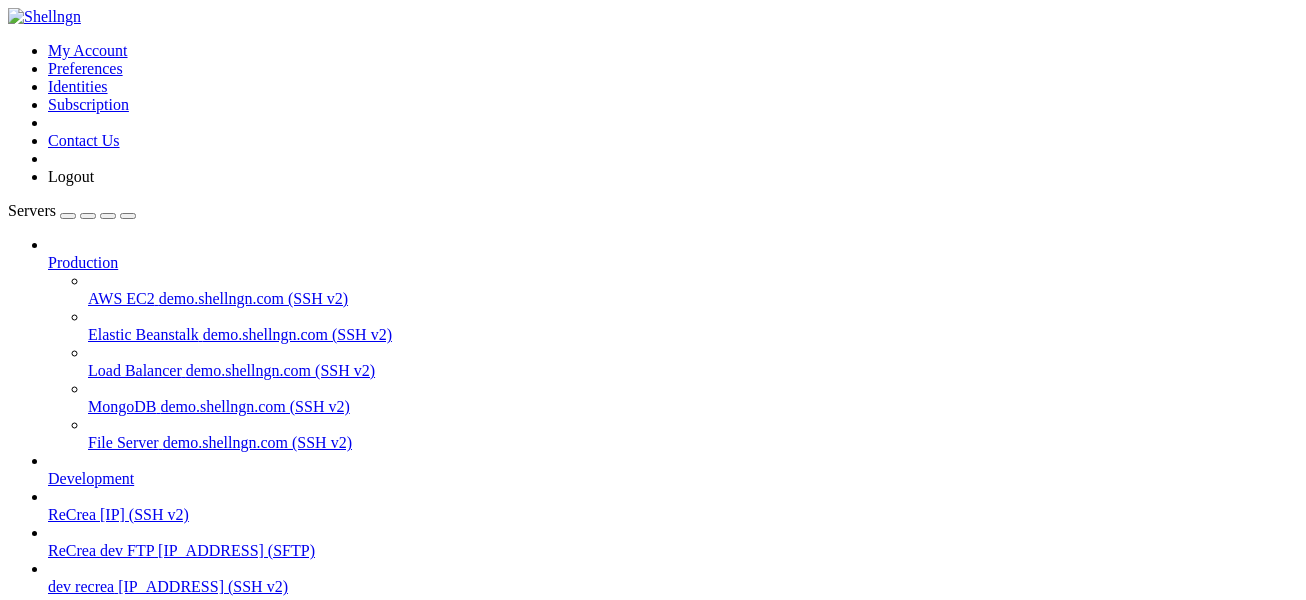 click on "Properties" at bounding box center (139, 1672) 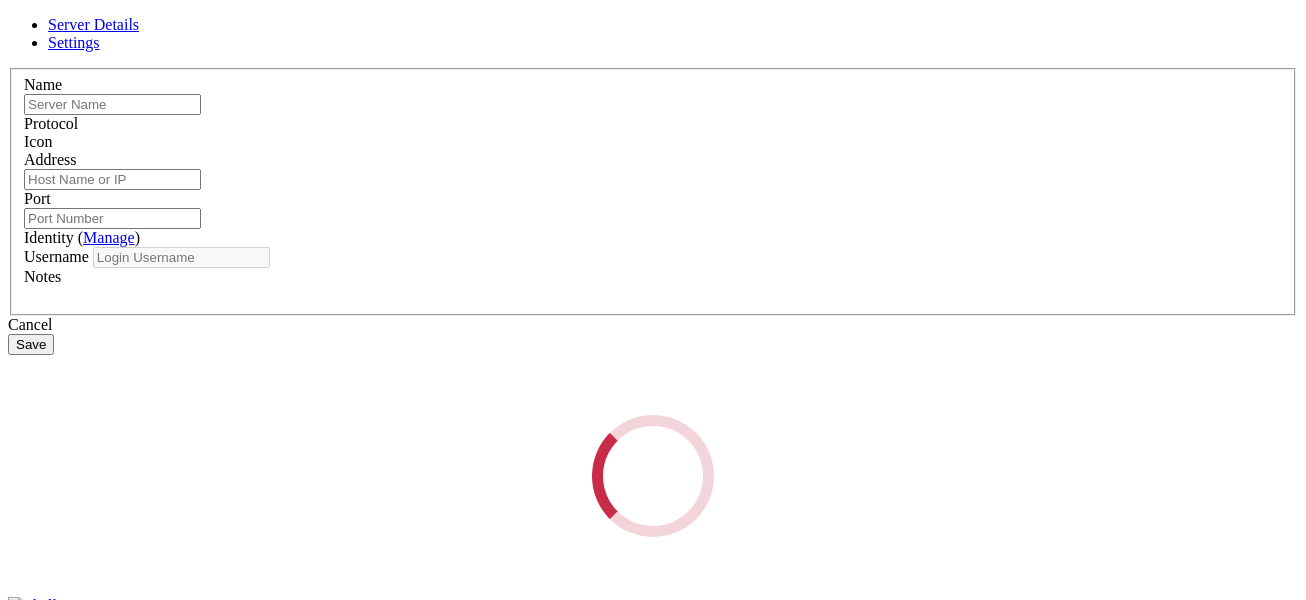 type on "ReCrea dev FTP" 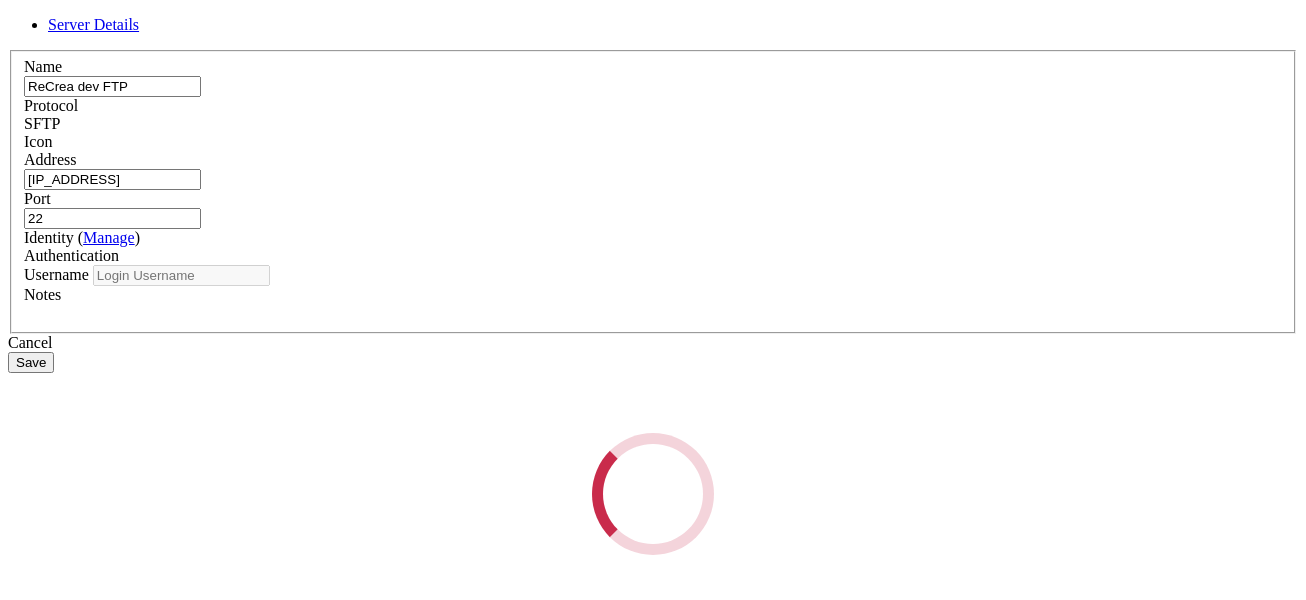 type on "root" 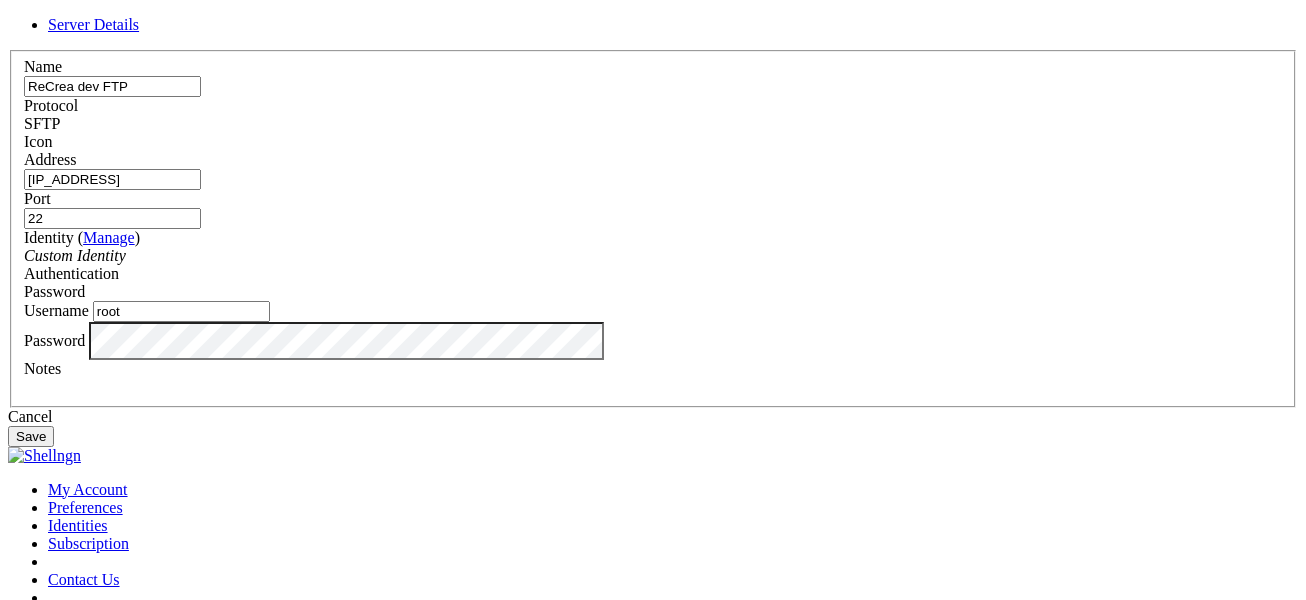 click on "ReCrea dev FTP" at bounding box center (112, 86) 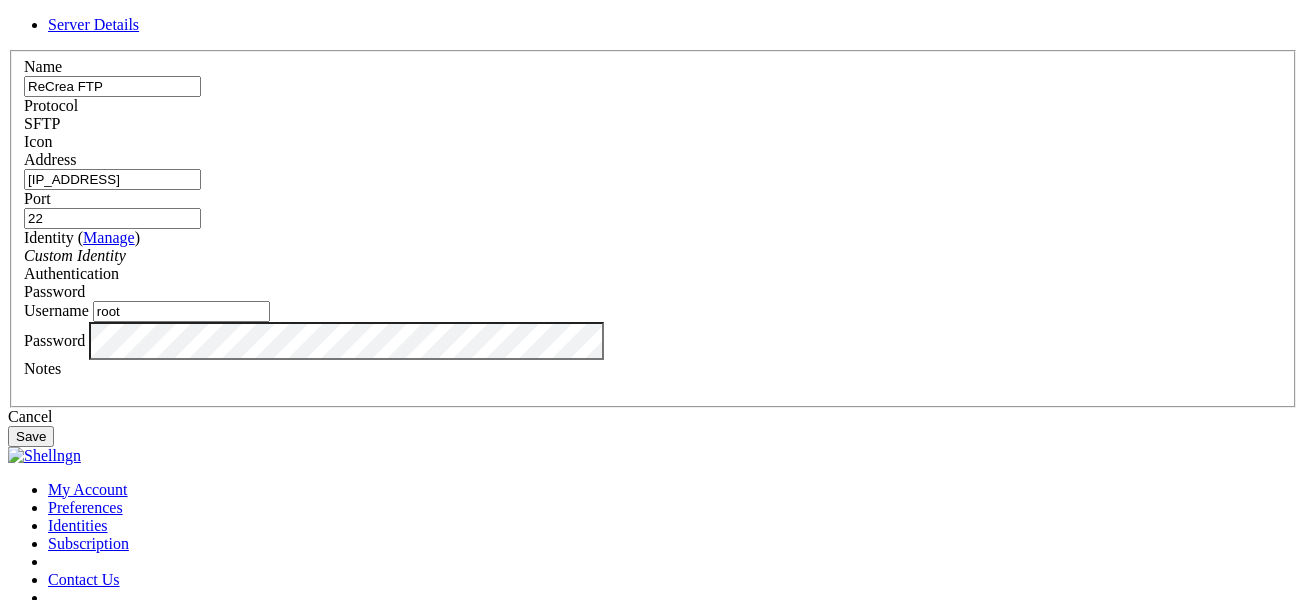 type on "ReCrea FTP" 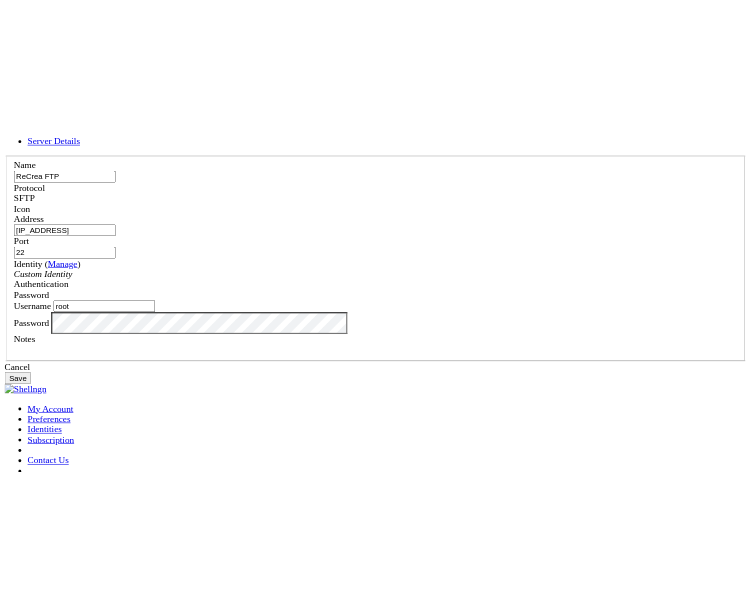scroll, scrollTop: 0, scrollLeft: 0, axis: both 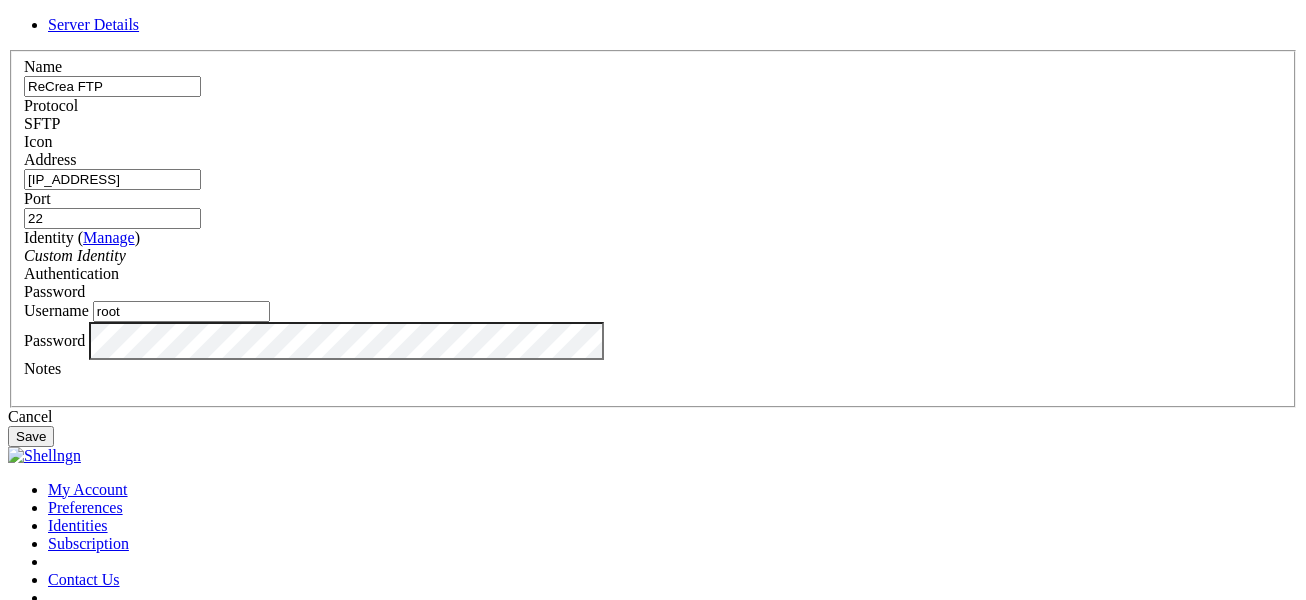 click on "Cancel" at bounding box center (653, 417) 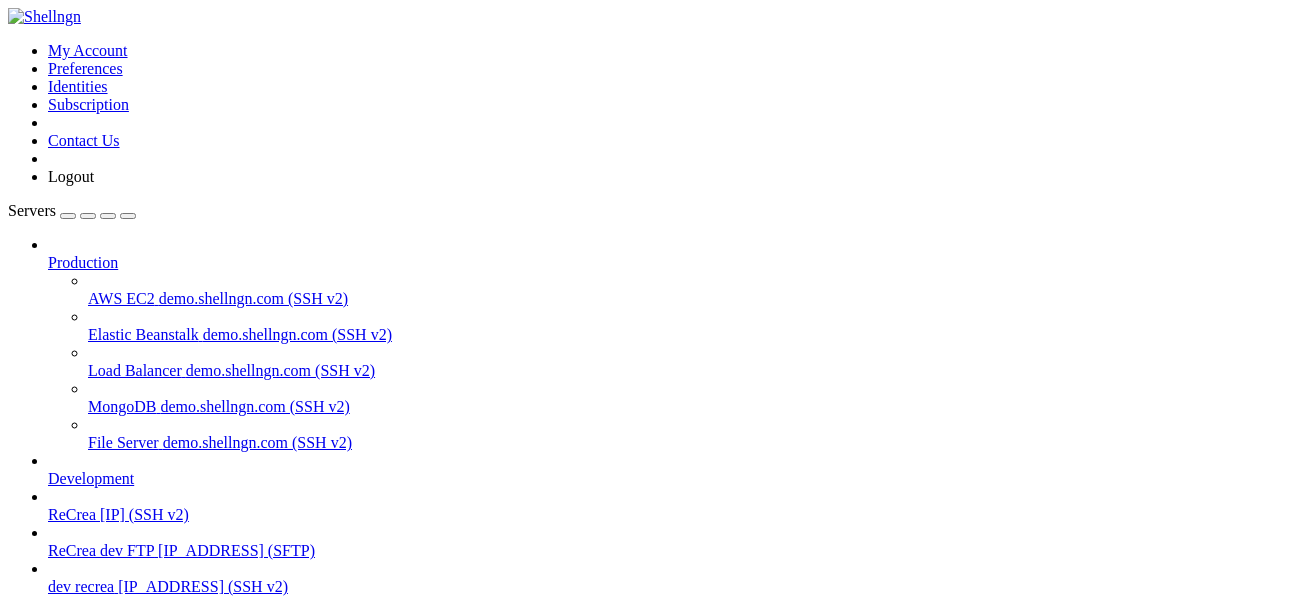 click on "ReCrea" at bounding box center [72, 514] 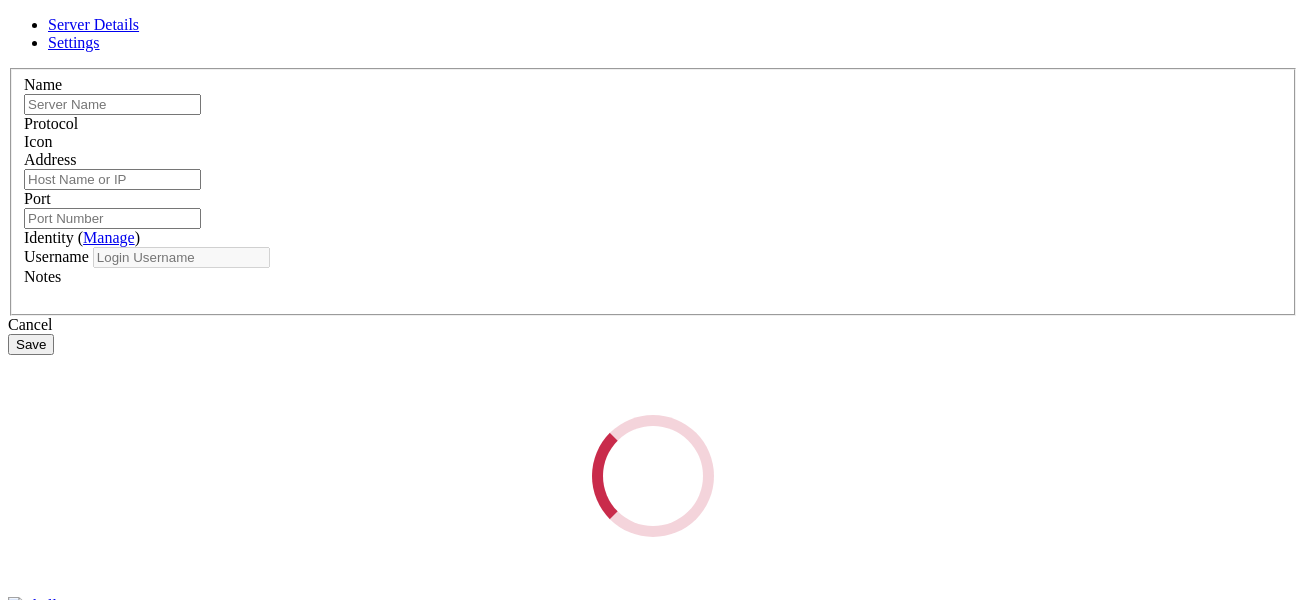 type on "ReCrea" 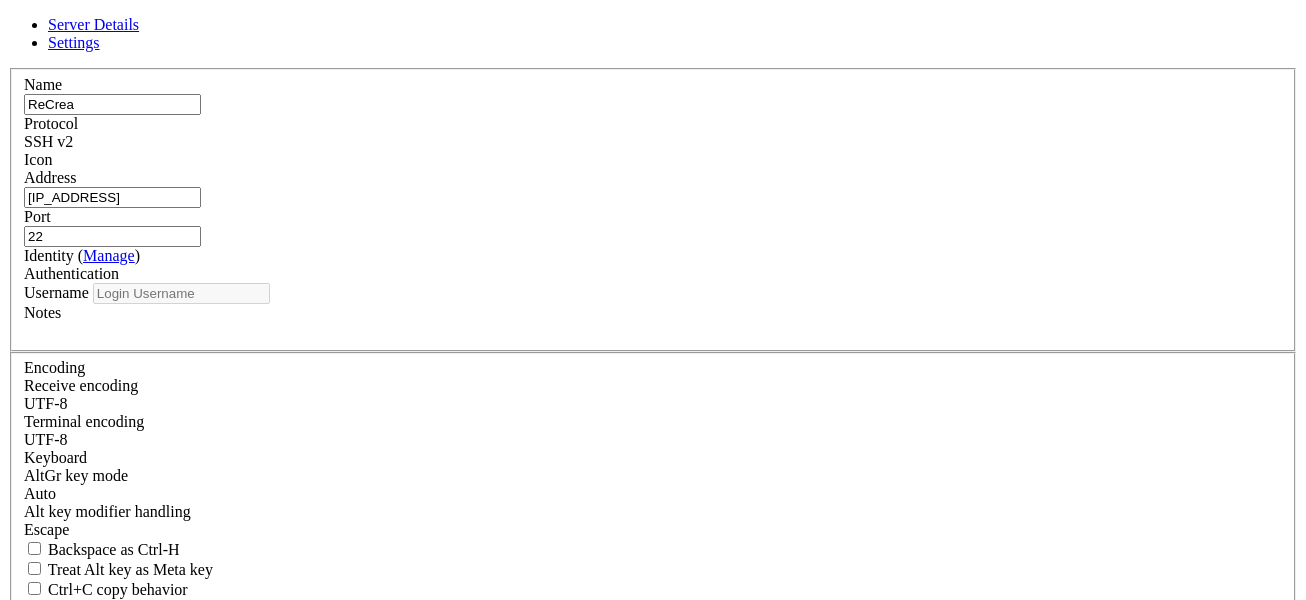 type on "root" 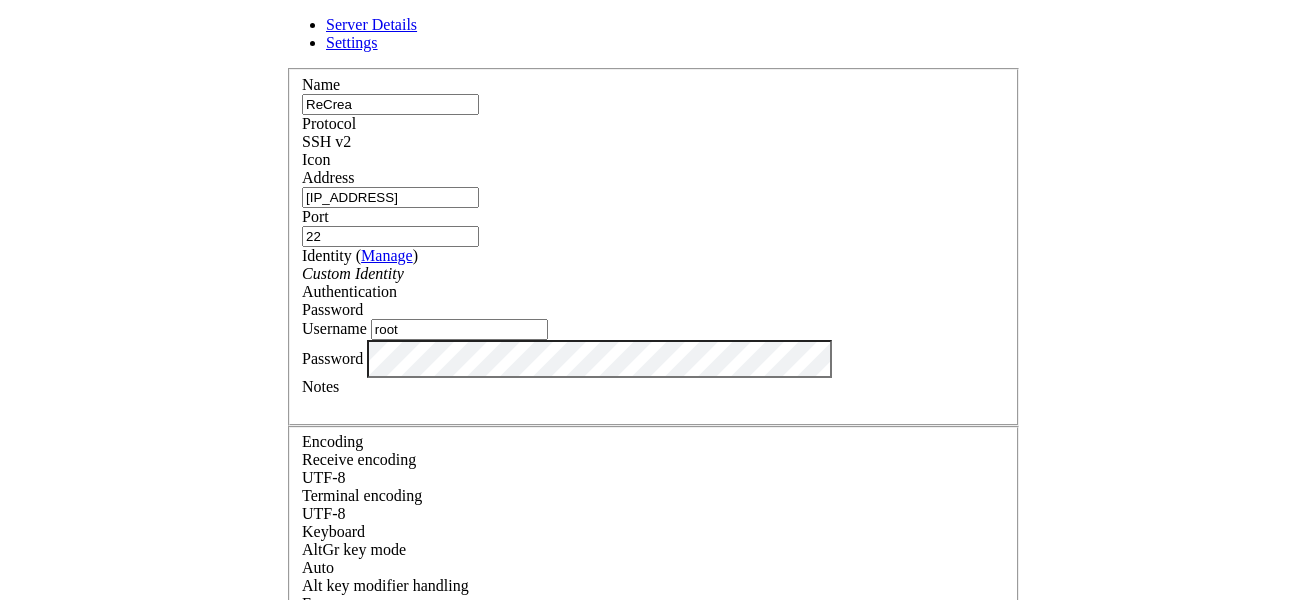 scroll, scrollTop: 342, scrollLeft: 0, axis: vertical 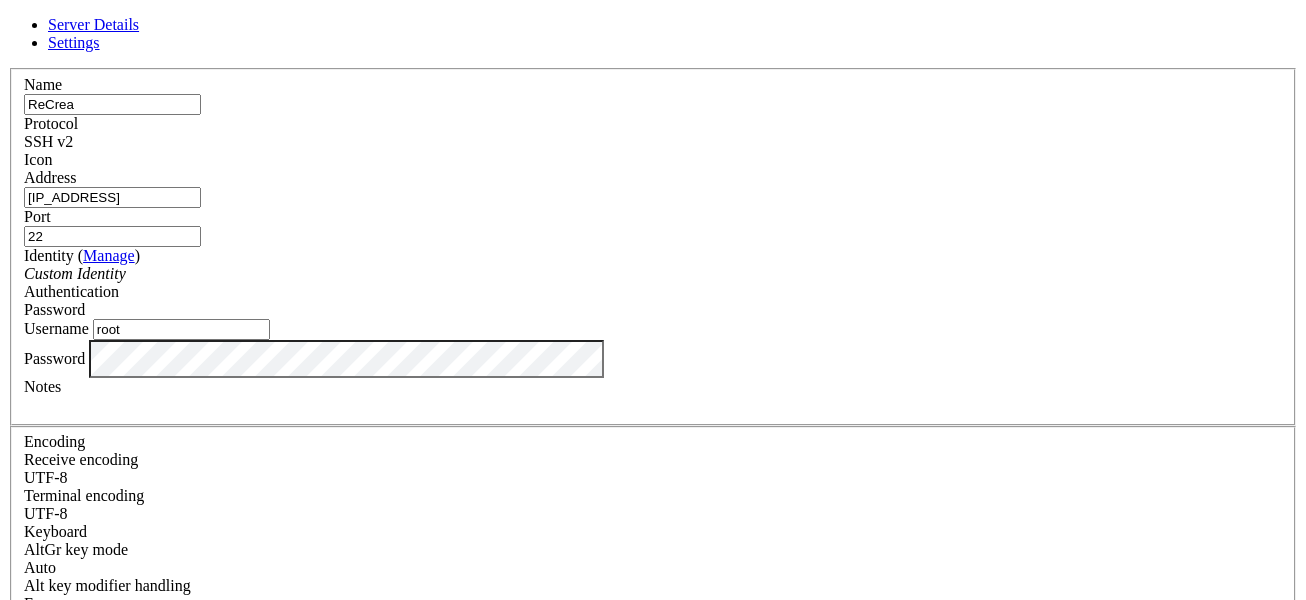 click on "Cancel" at bounding box center (653, 812) 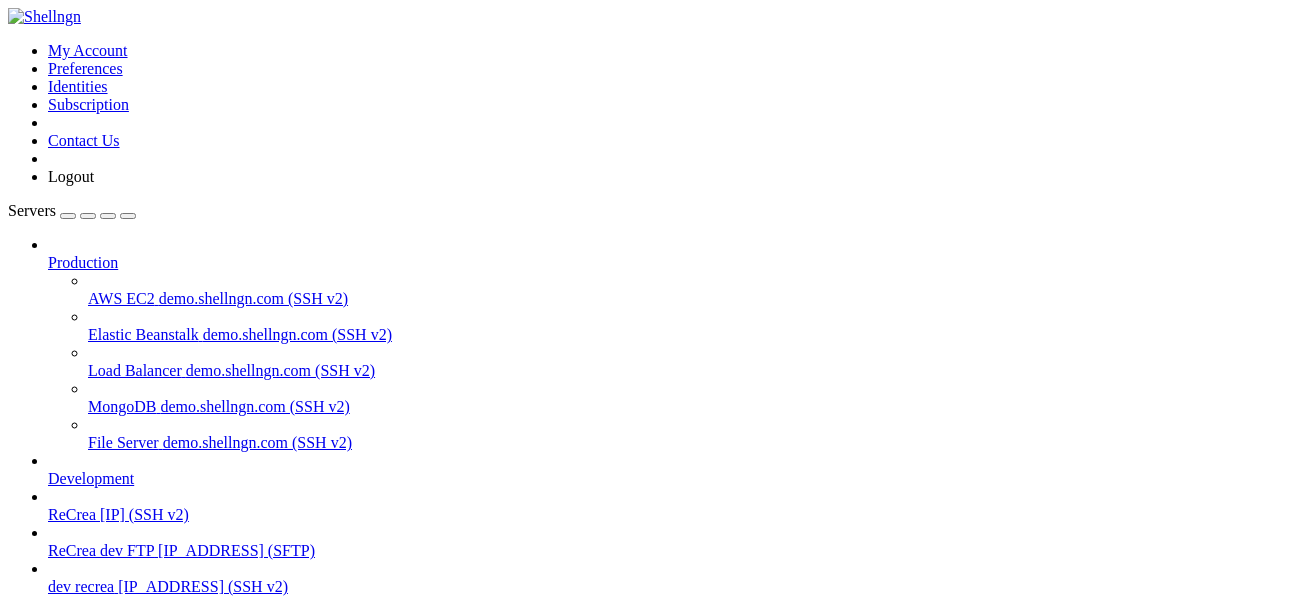 click on "Properties" at bounding box center (139, 1690) 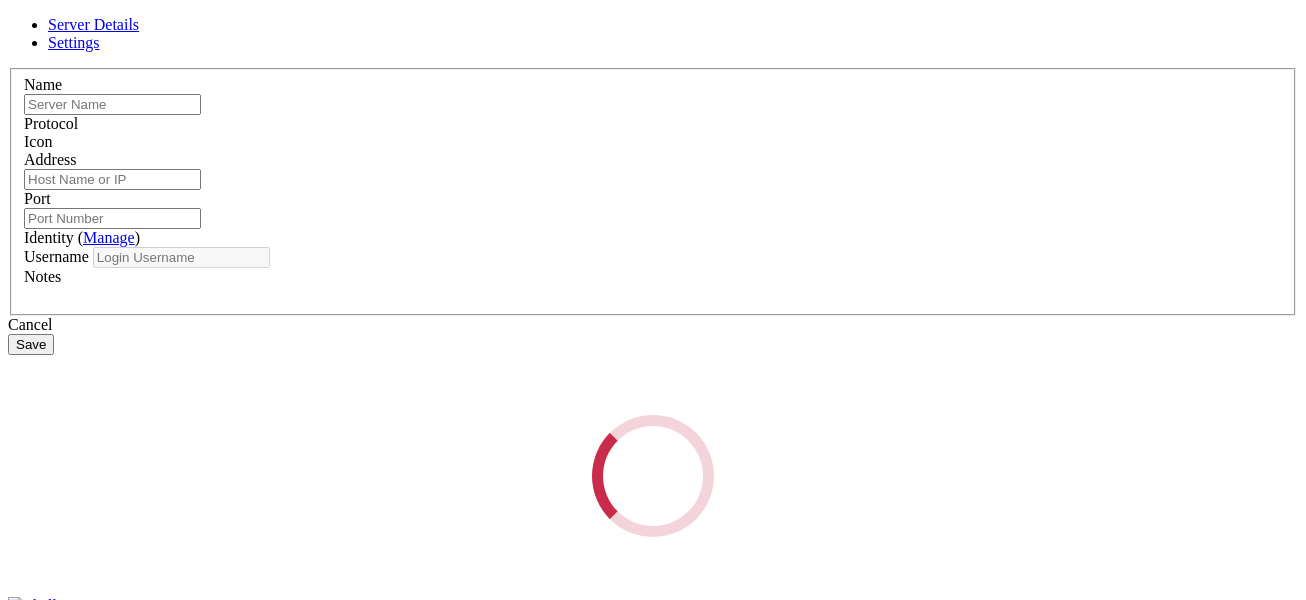 type on "ReCrea" 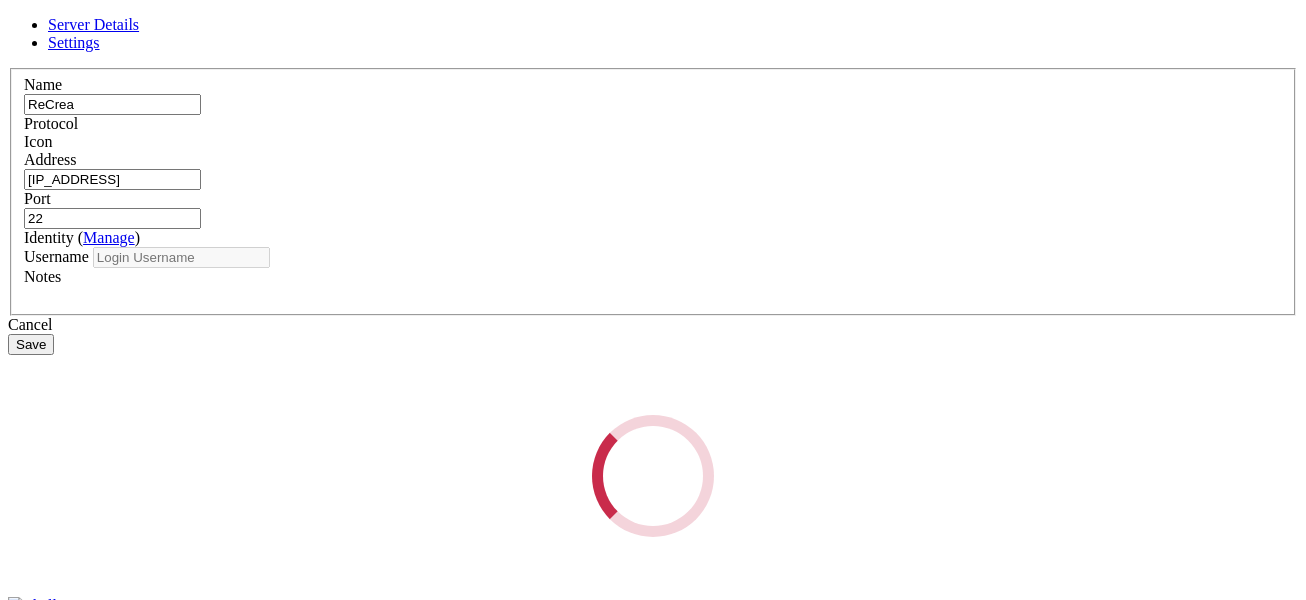 type on "root" 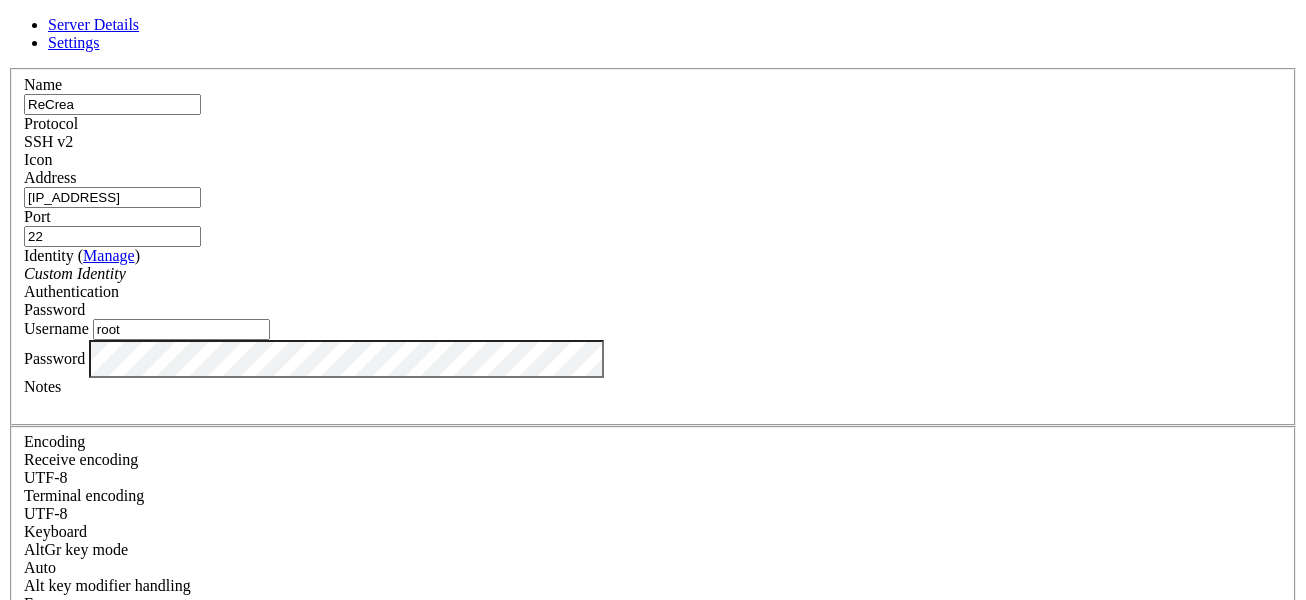 click on "Cancel" at bounding box center [653, 812] 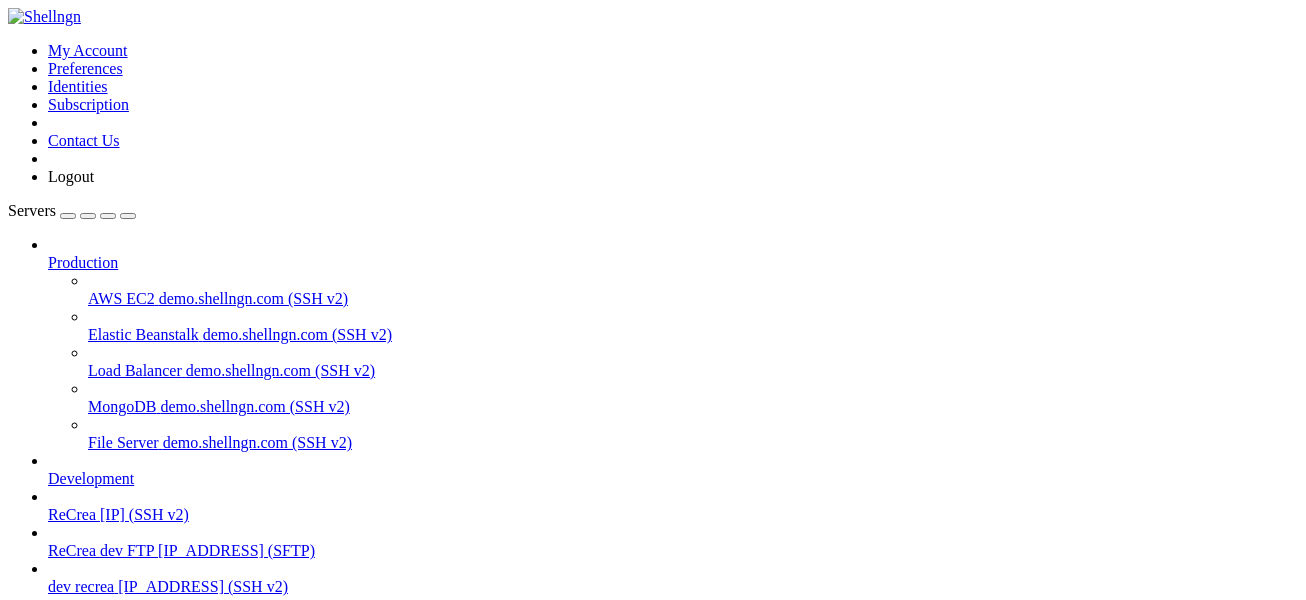scroll, scrollTop: 0, scrollLeft: 0, axis: both 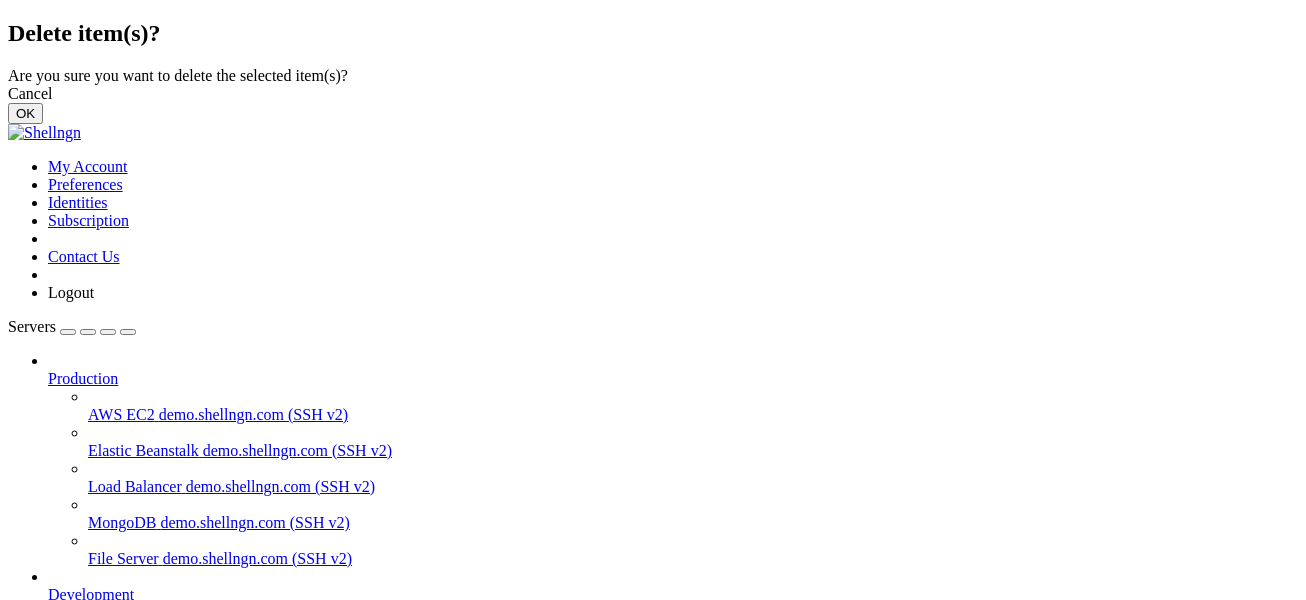 click on "OK" at bounding box center (25, 113) 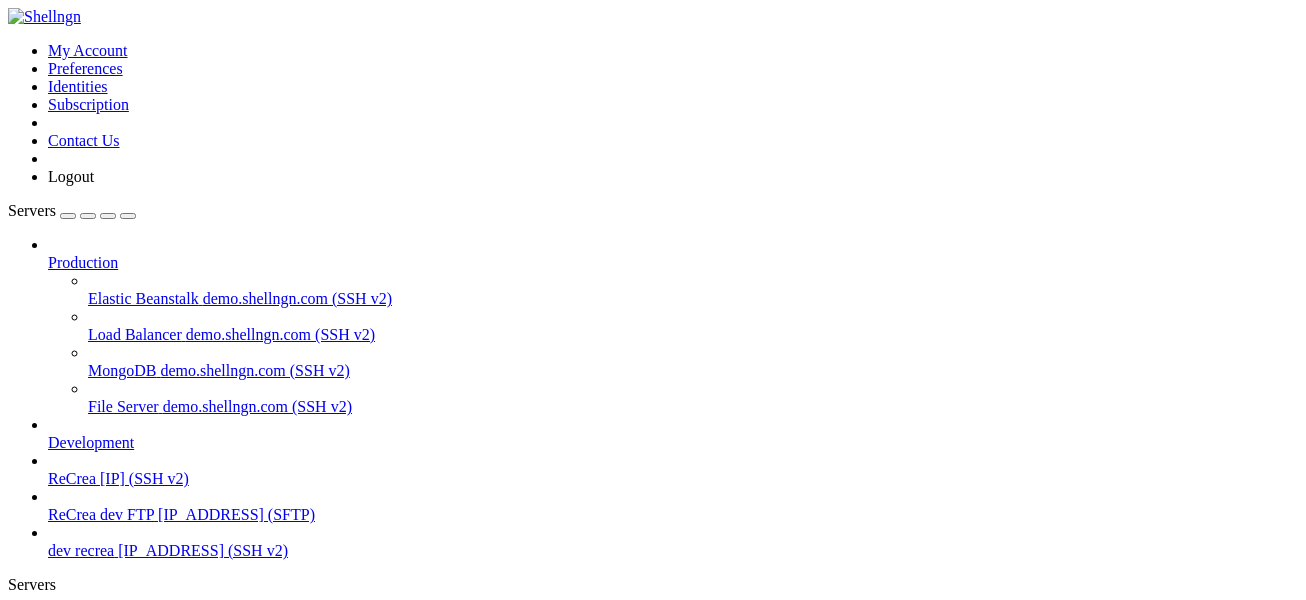 click on "Properties" at bounding box center (80, 1635) 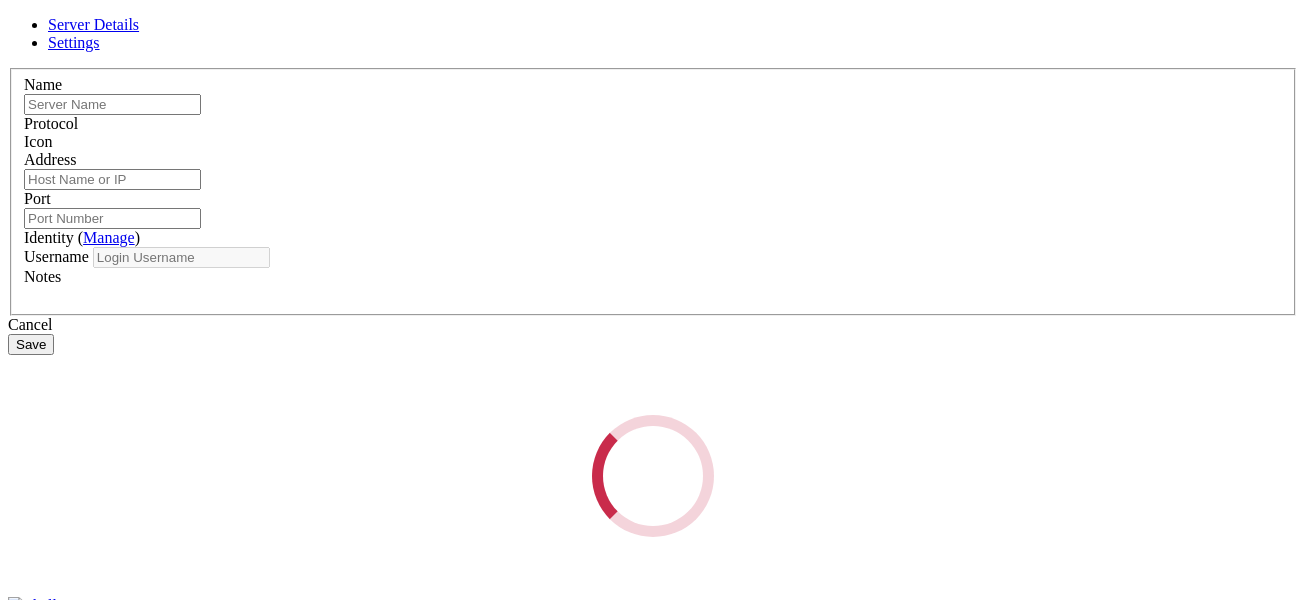 type on "ReCrea dev FTP" 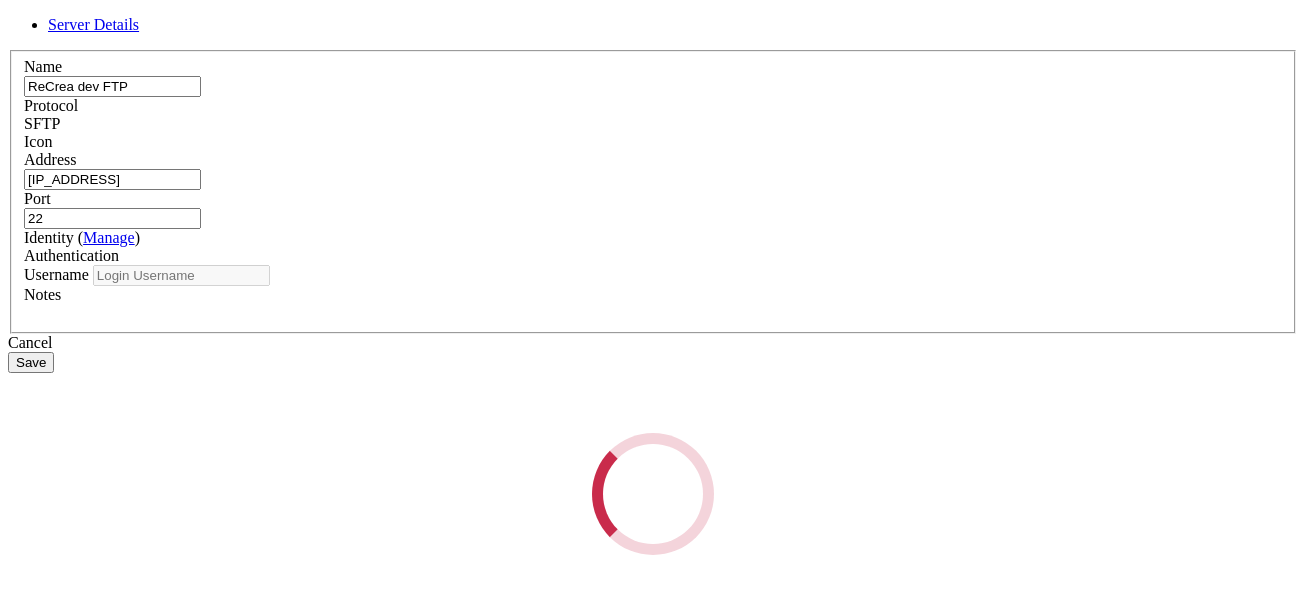 type on "root" 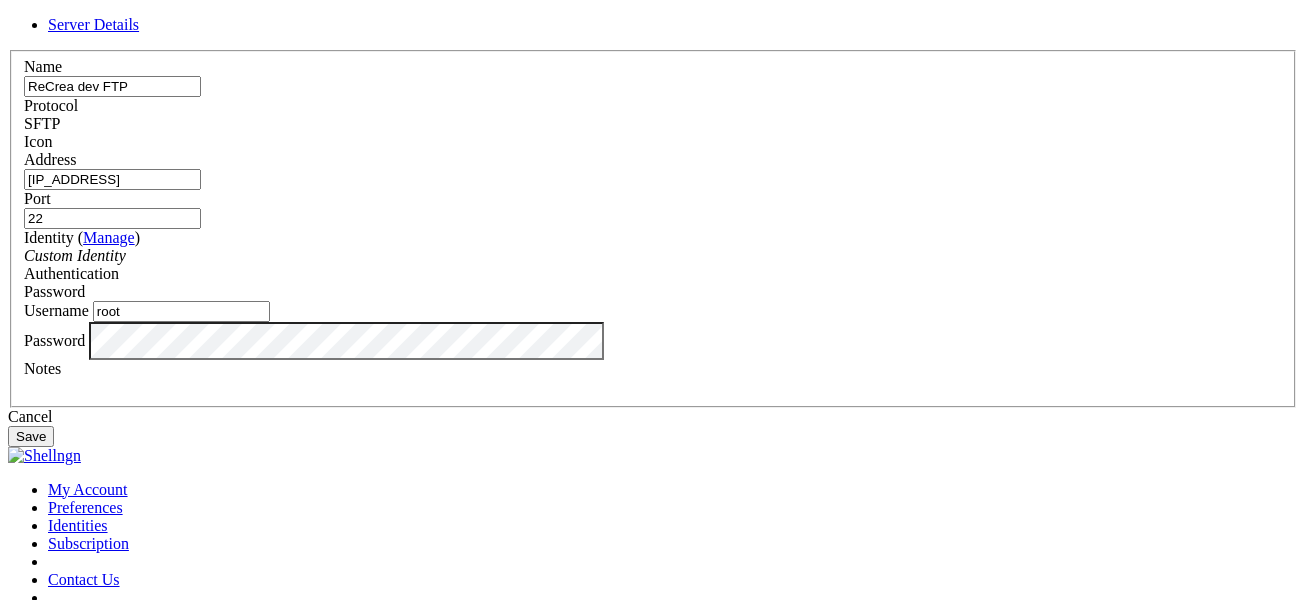 click on "Cancel" at bounding box center [653, 417] 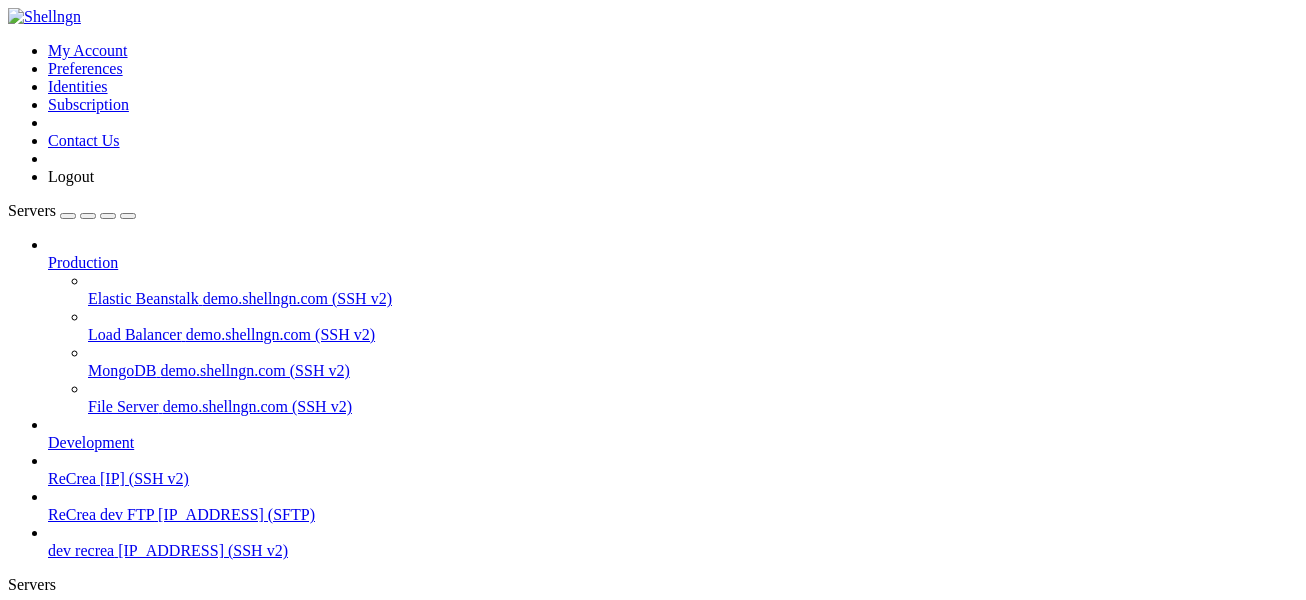 click on "Properties" at bounding box center (80, 1653) 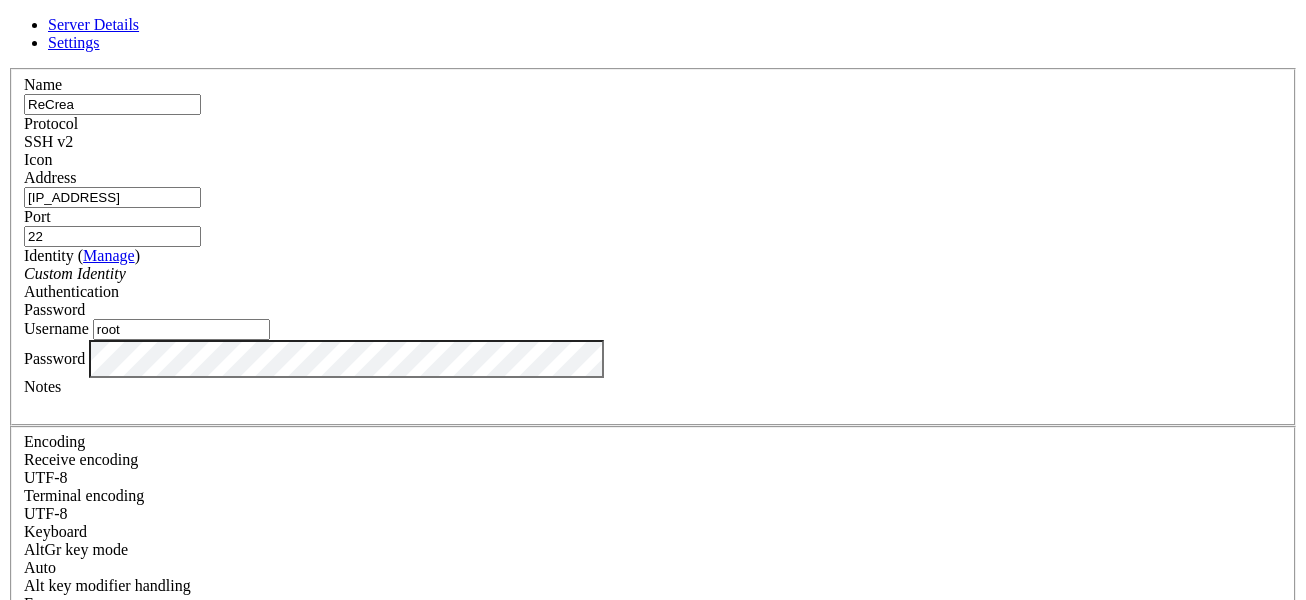 click on "SSH v2" at bounding box center (653, 142) 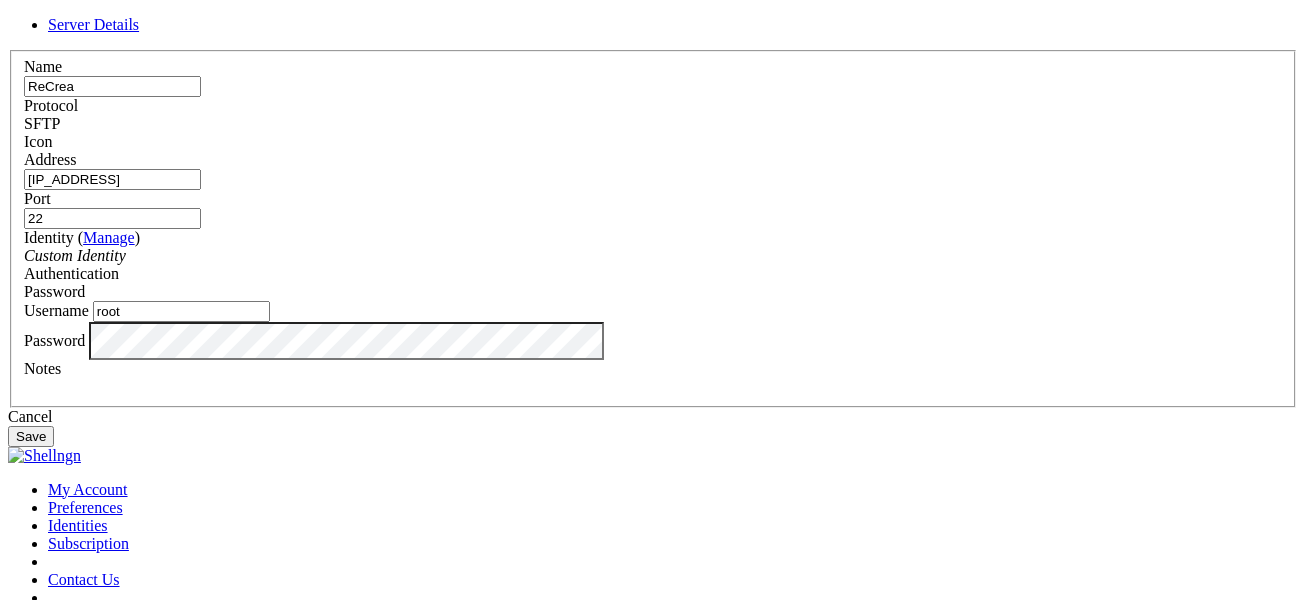 click on "Save" at bounding box center (31, 436) 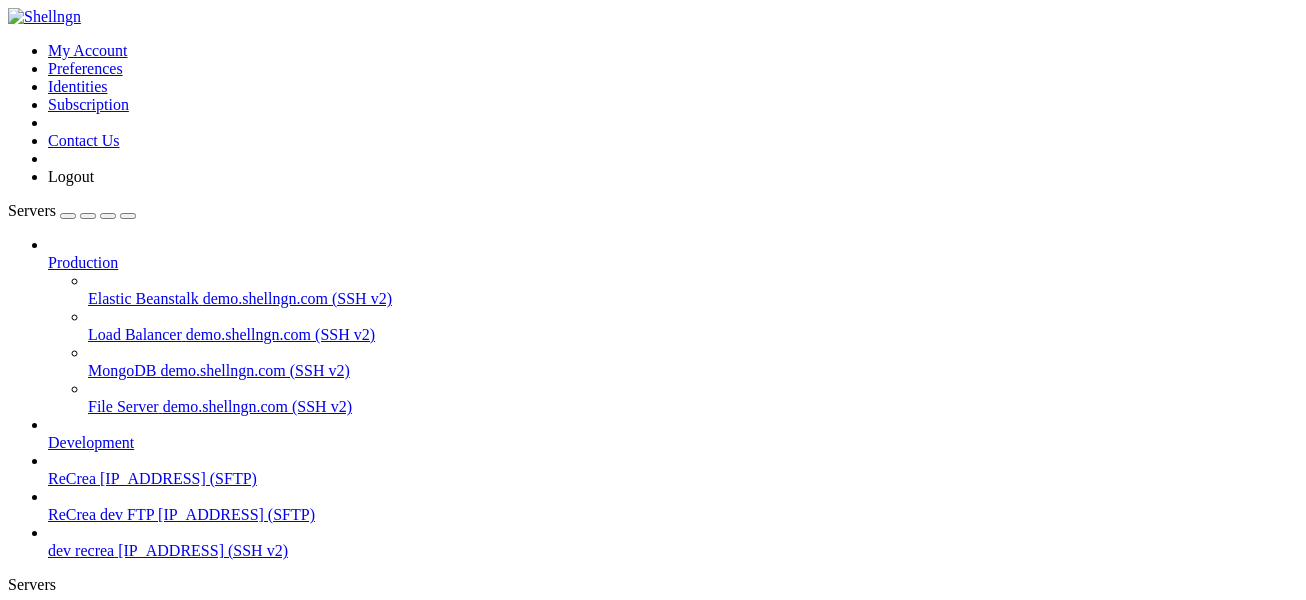 click on "[IP_ADDRESS] (SFTP)" at bounding box center (178, 478) 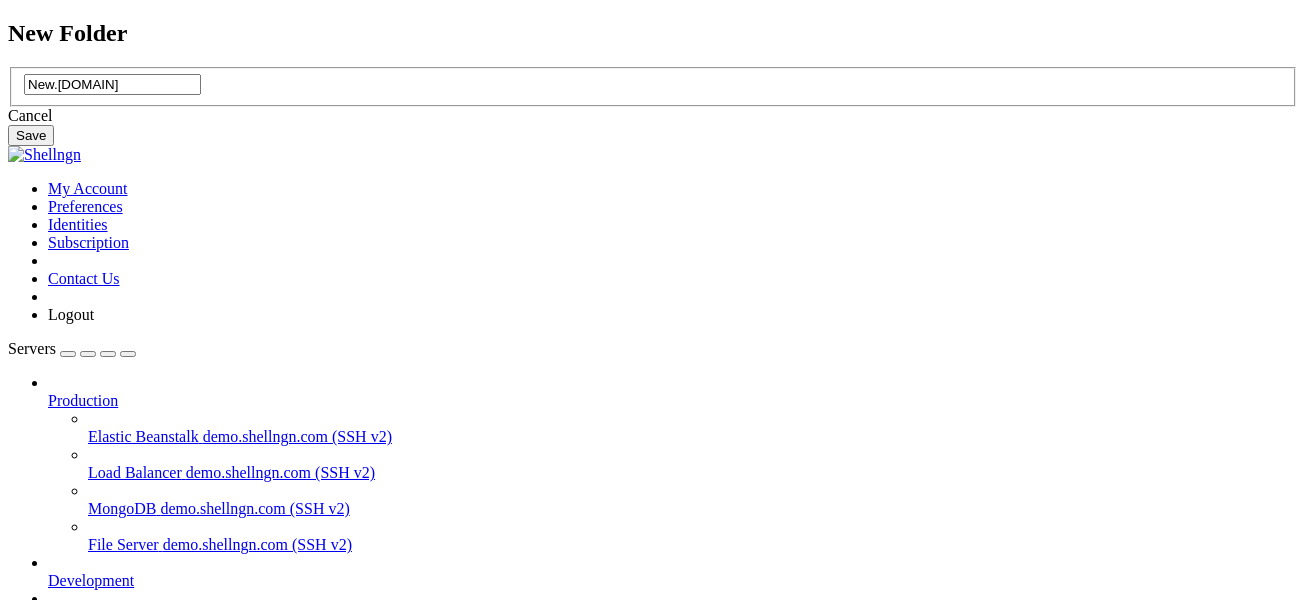 type on "New.[DOMAIN]" 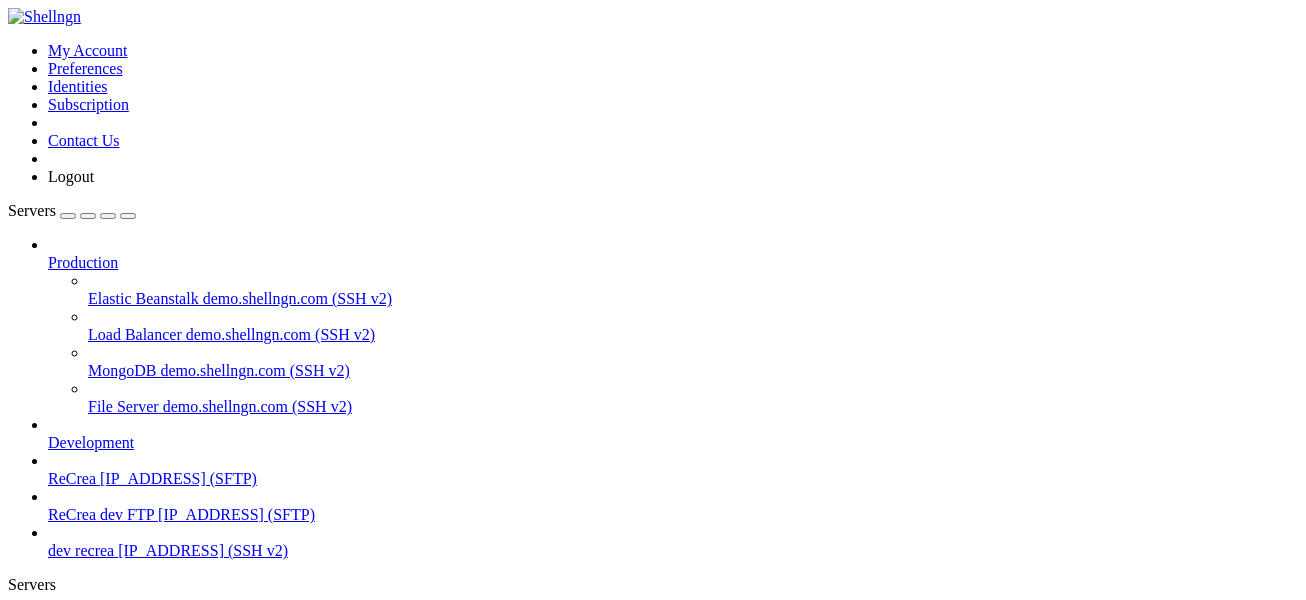 click on "  New.[DOMAIN]" at bounding box center (200, 974) 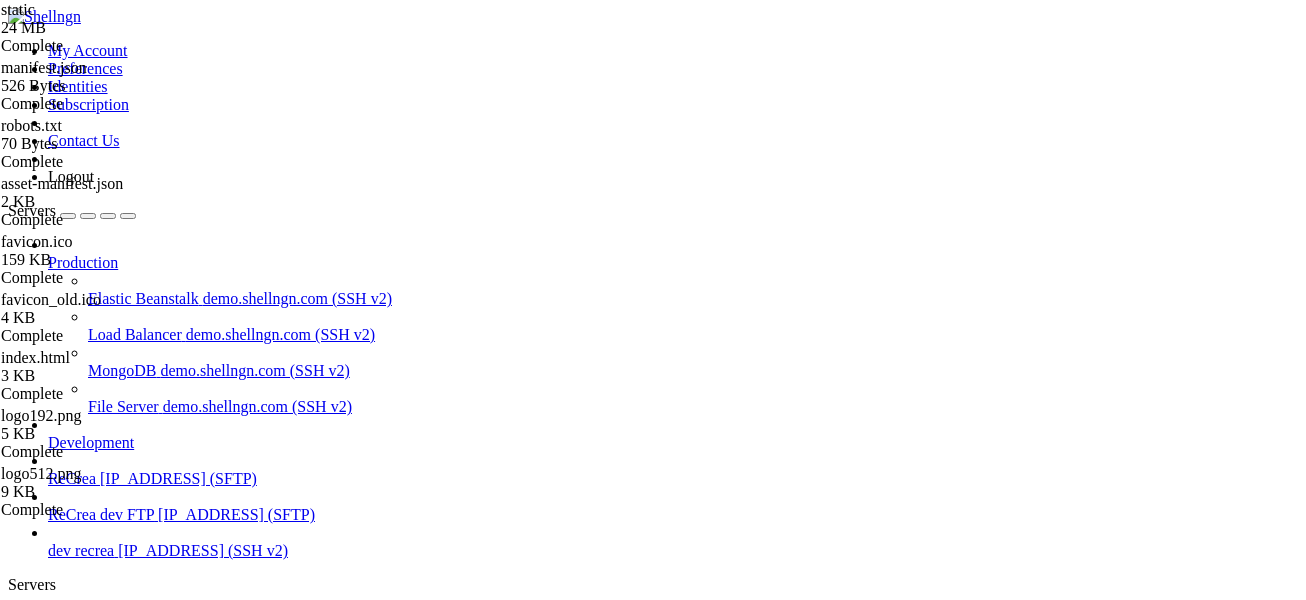 scroll, scrollTop: 4, scrollLeft: 0, axis: vertical 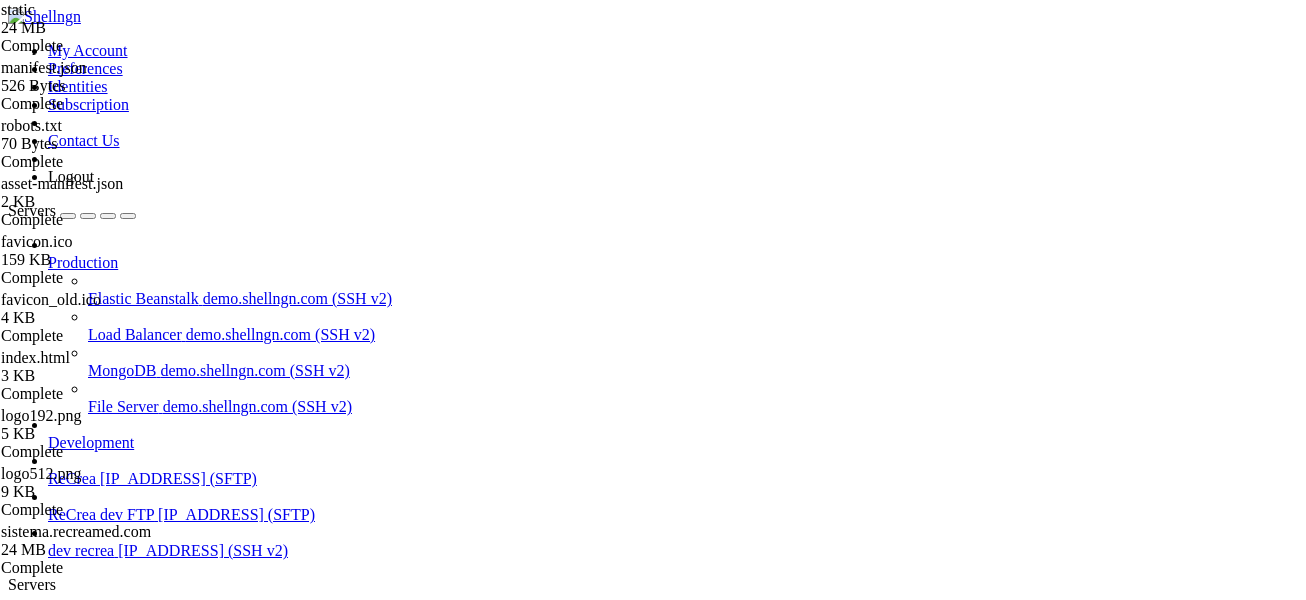 click on "[IP_ADDRESS_PART] [DOMAIN]" at bounding box center [89, 1089] 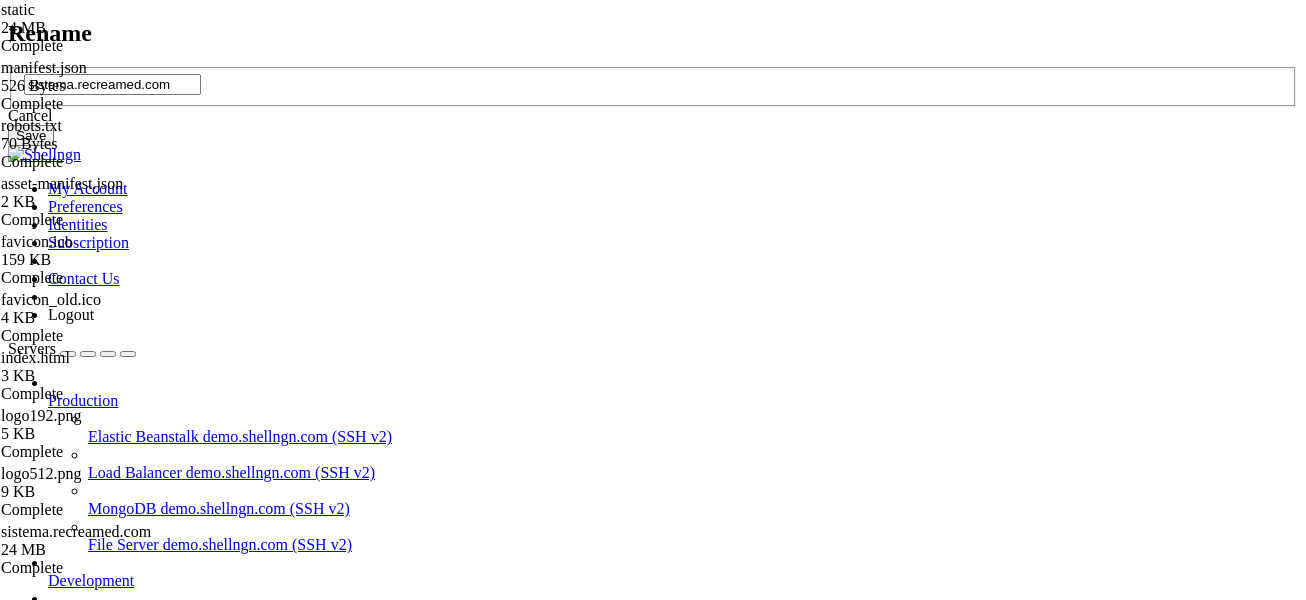 click on "sistema.recreamed.com" at bounding box center (112, 84) 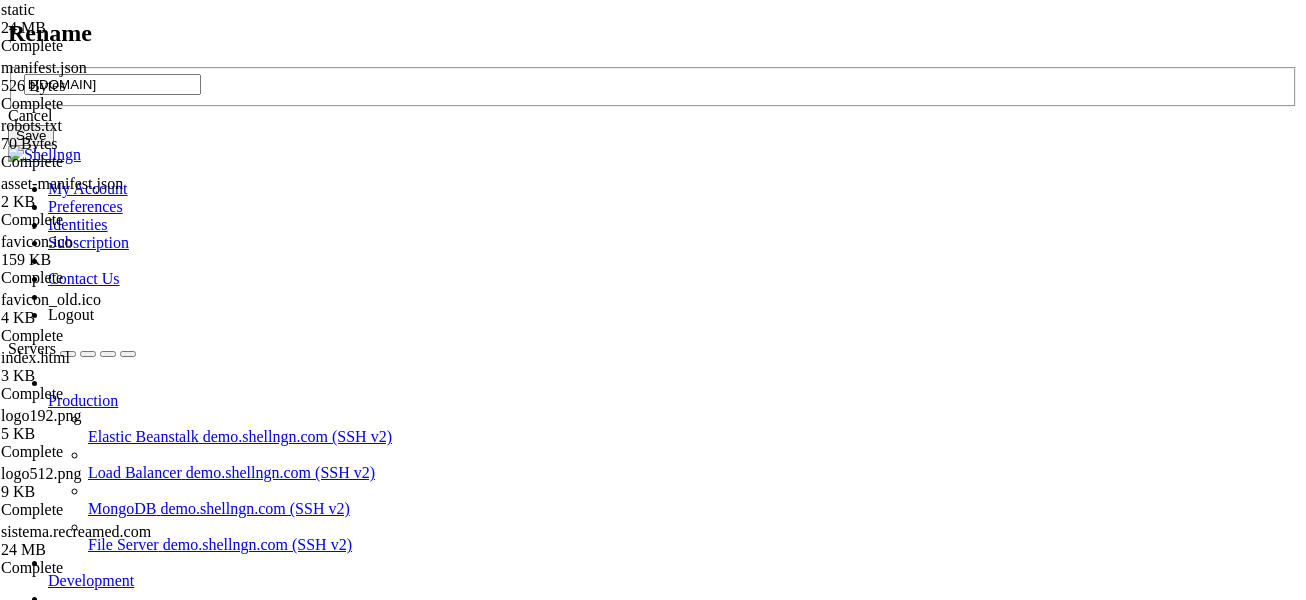 type on "b[DOMAIN]" 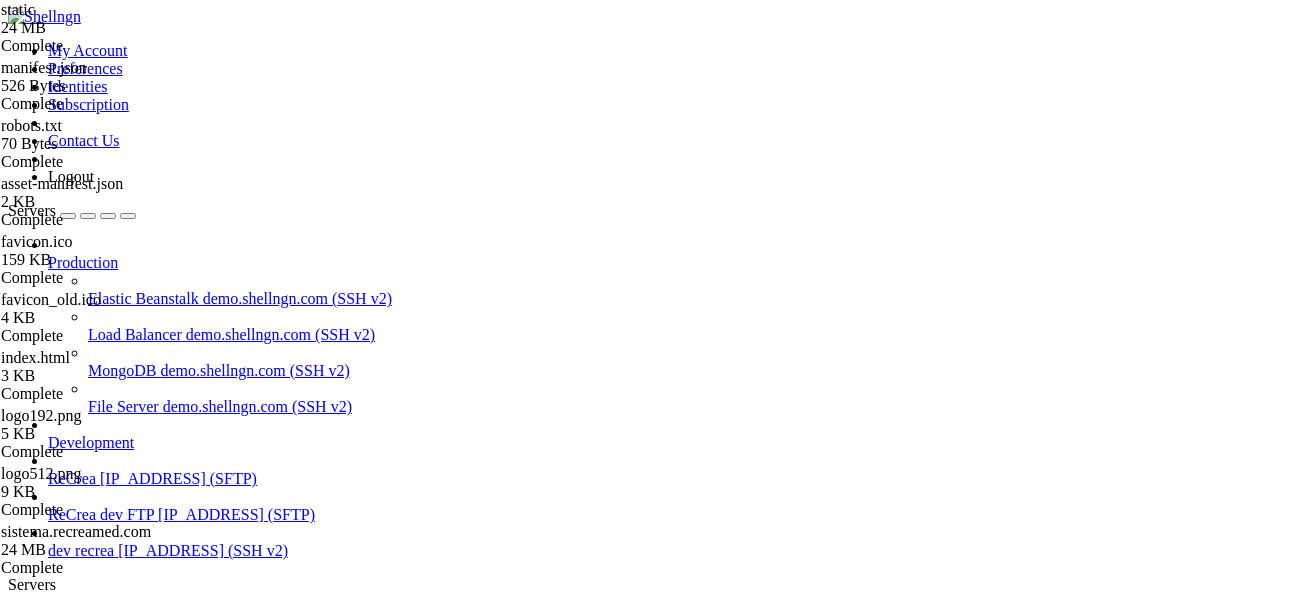 click on "Rename" at bounding box center (139, 1495) 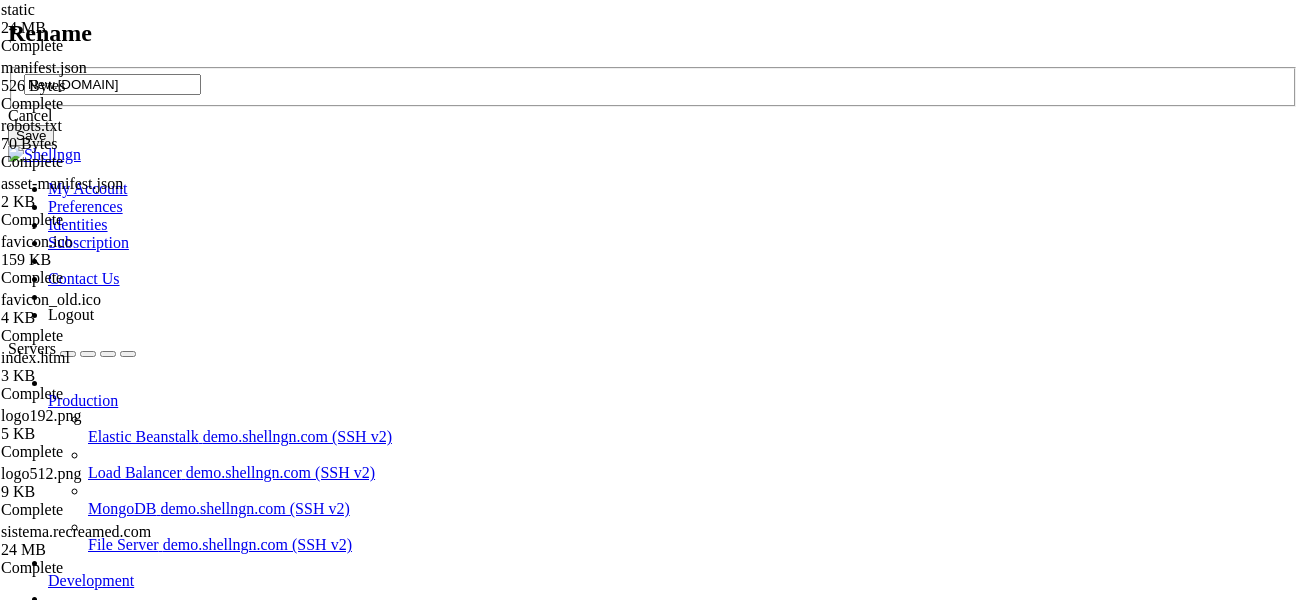click on "New.[DOMAIN]" at bounding box center [112, 84] 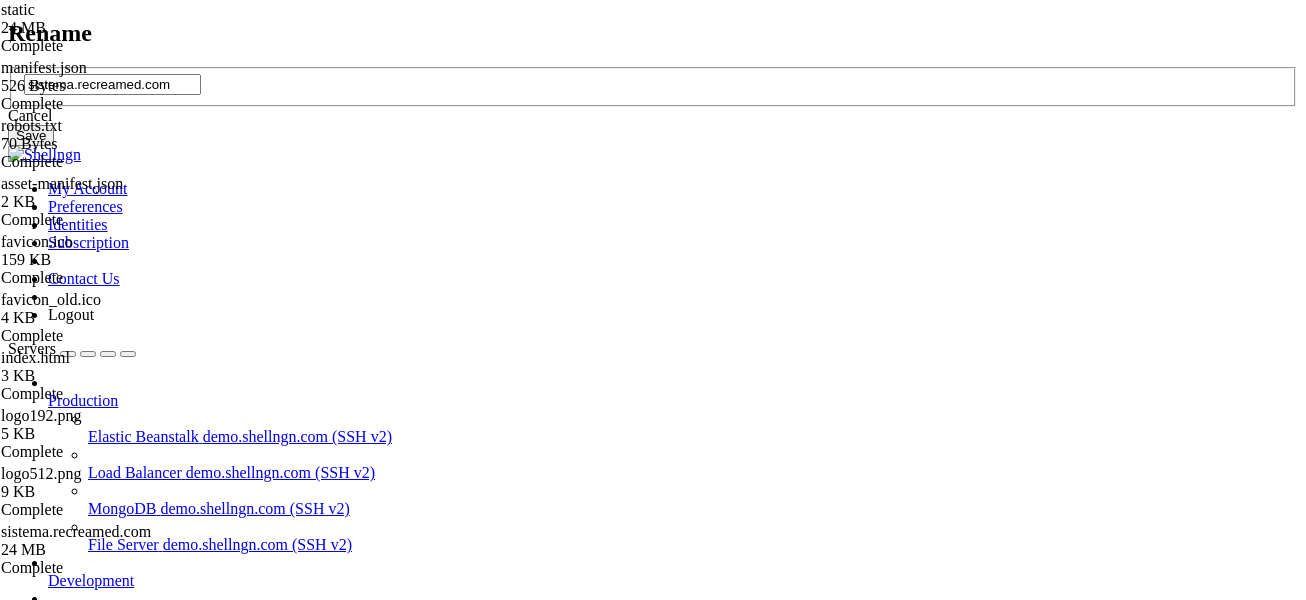 type on "sistema.recreamed.com" 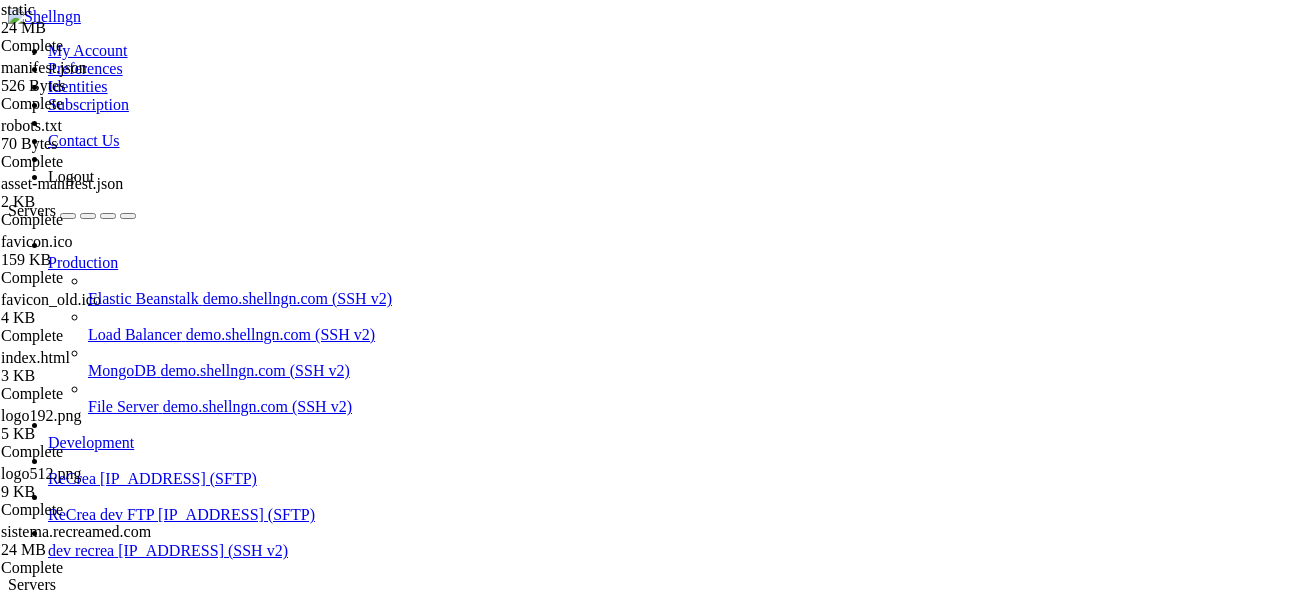 click on "" at bounding box center [673, 637] 